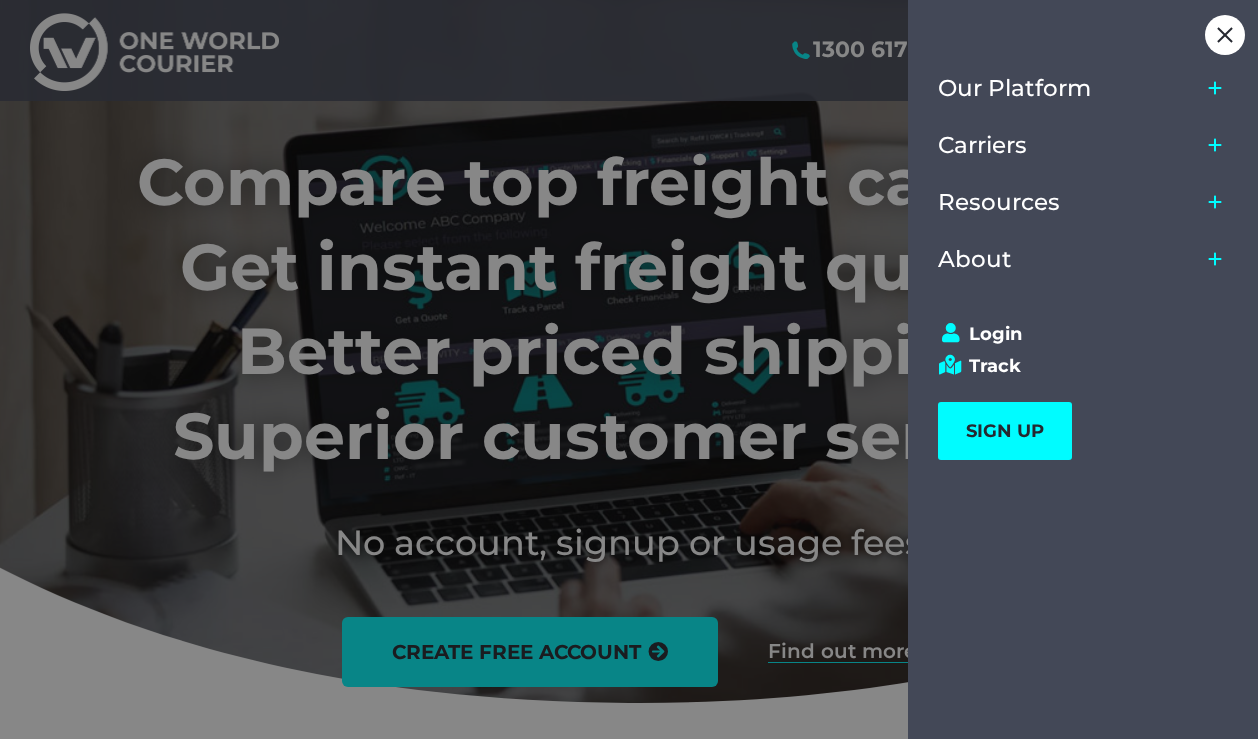 scroll, scrollTop: 0, scrollLeft: 0, axis: both 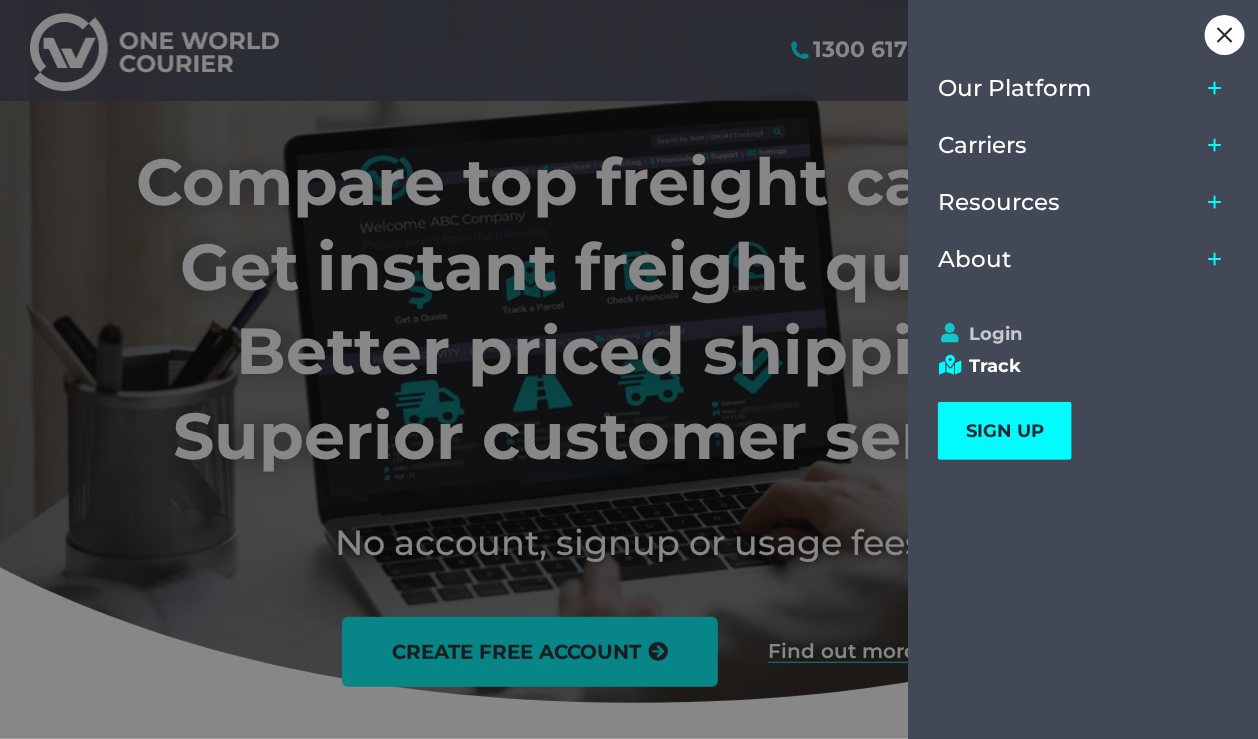click on "Login" at bounding box center [1074, 334] 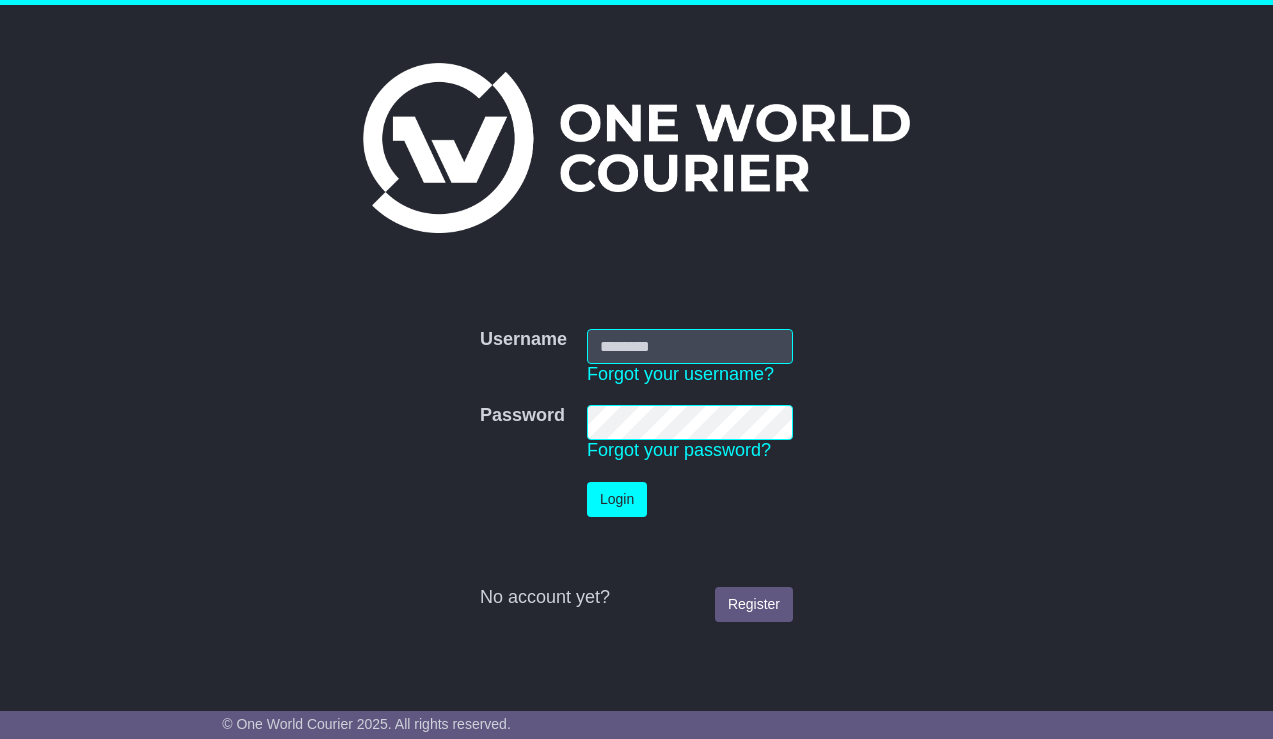 scroll, scrollTop: 0, scrollLeft: 0, axis: both 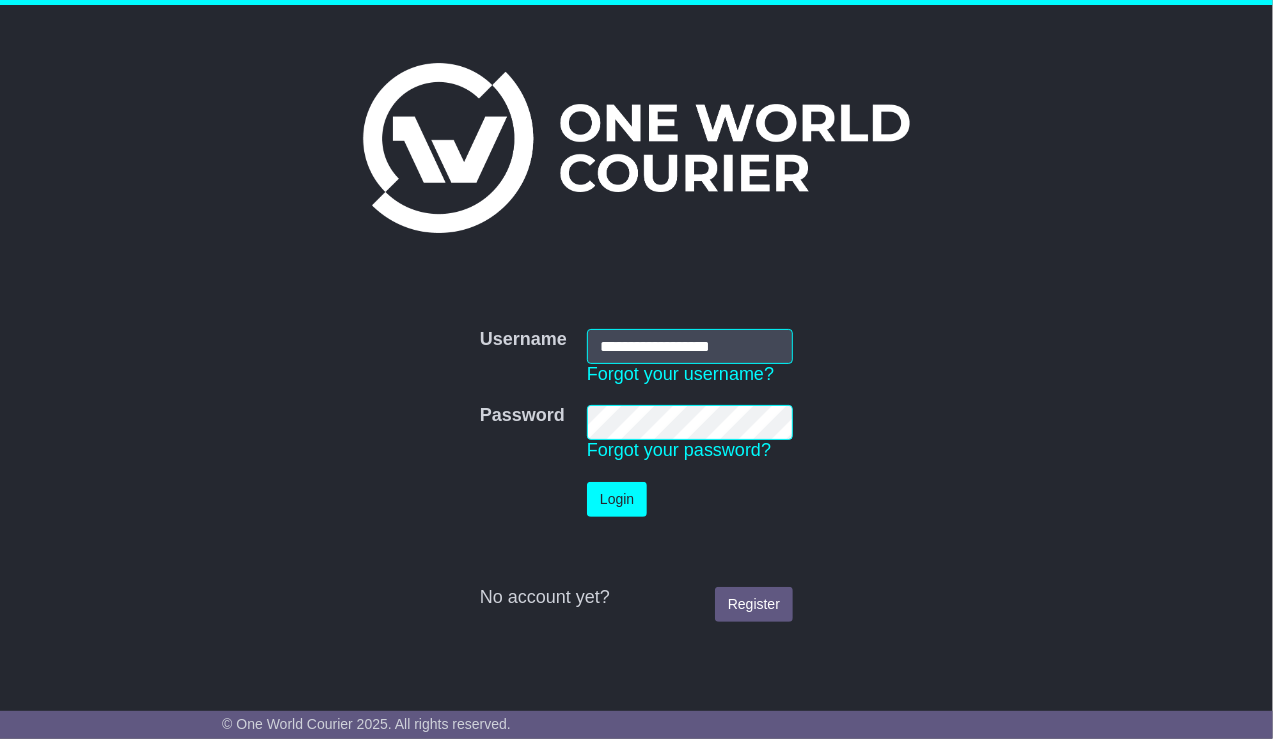 type on "**********" 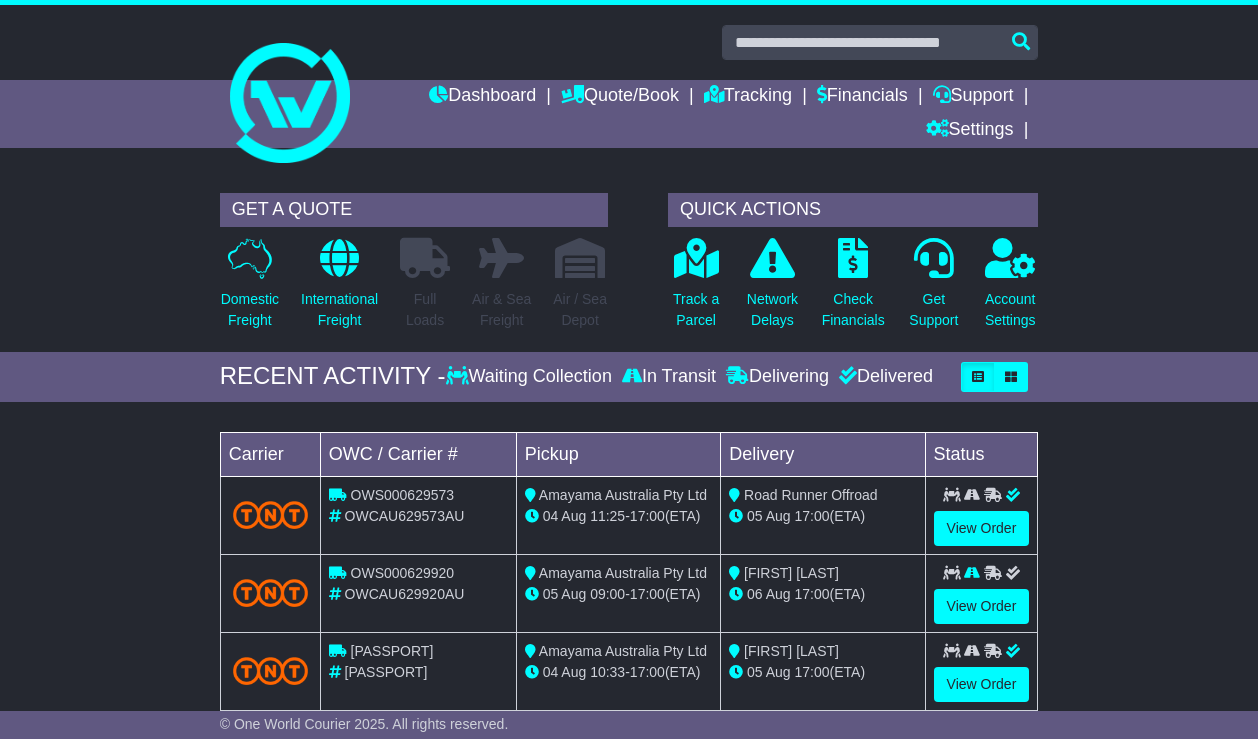scroll, scrollTop: 0, scrollLeft: 0, axis: both 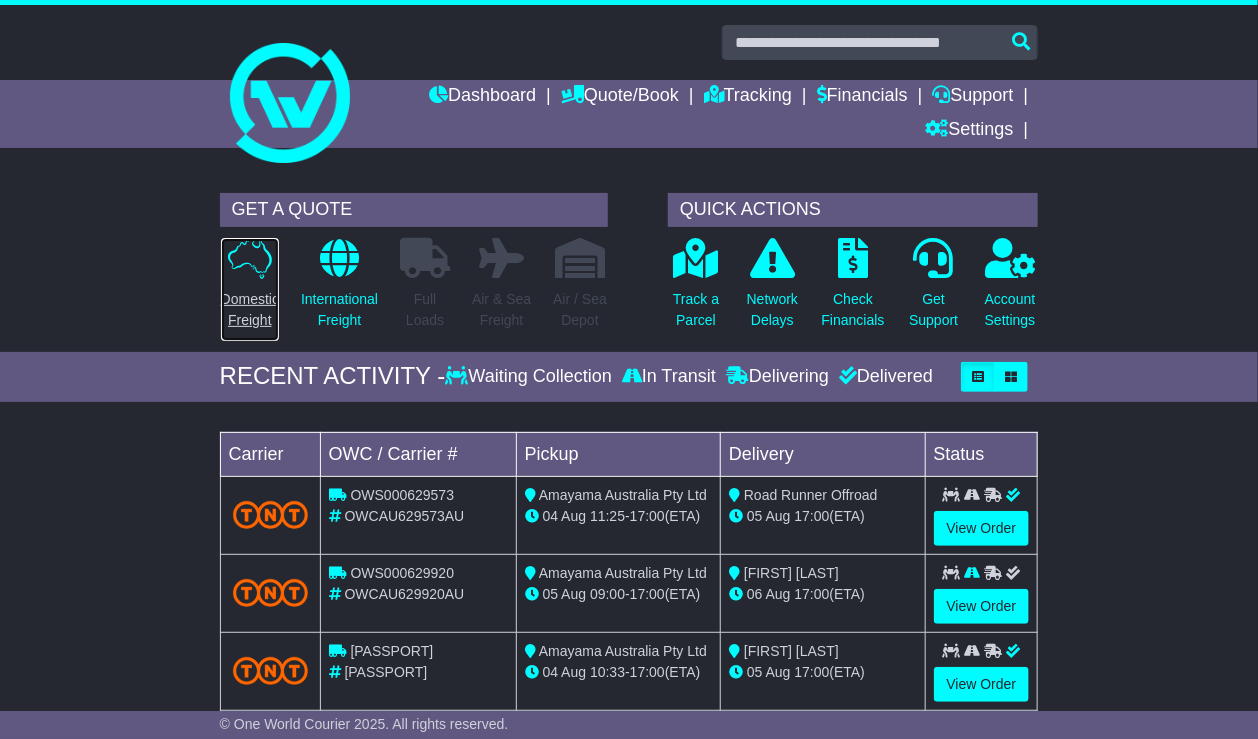 click at bounding box center [250, 258] 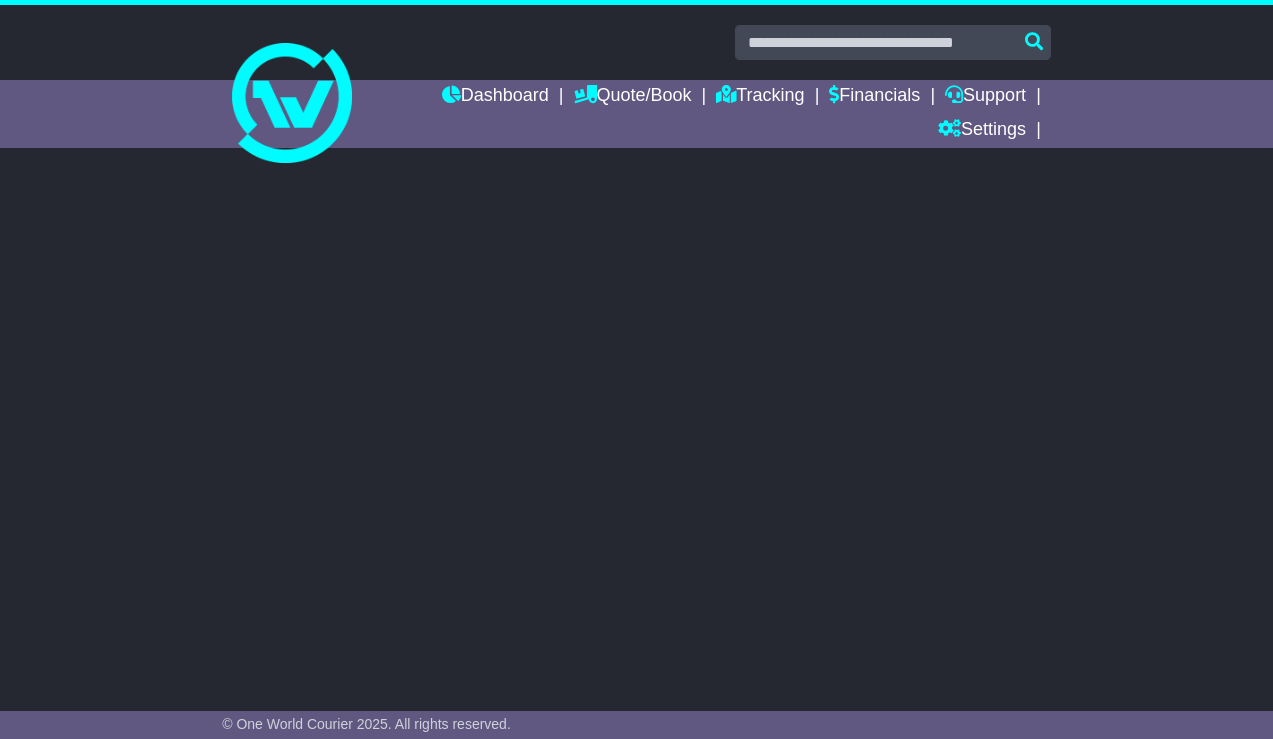 scroll, scrollTop: 0, scrollLeft: 0, axis: both 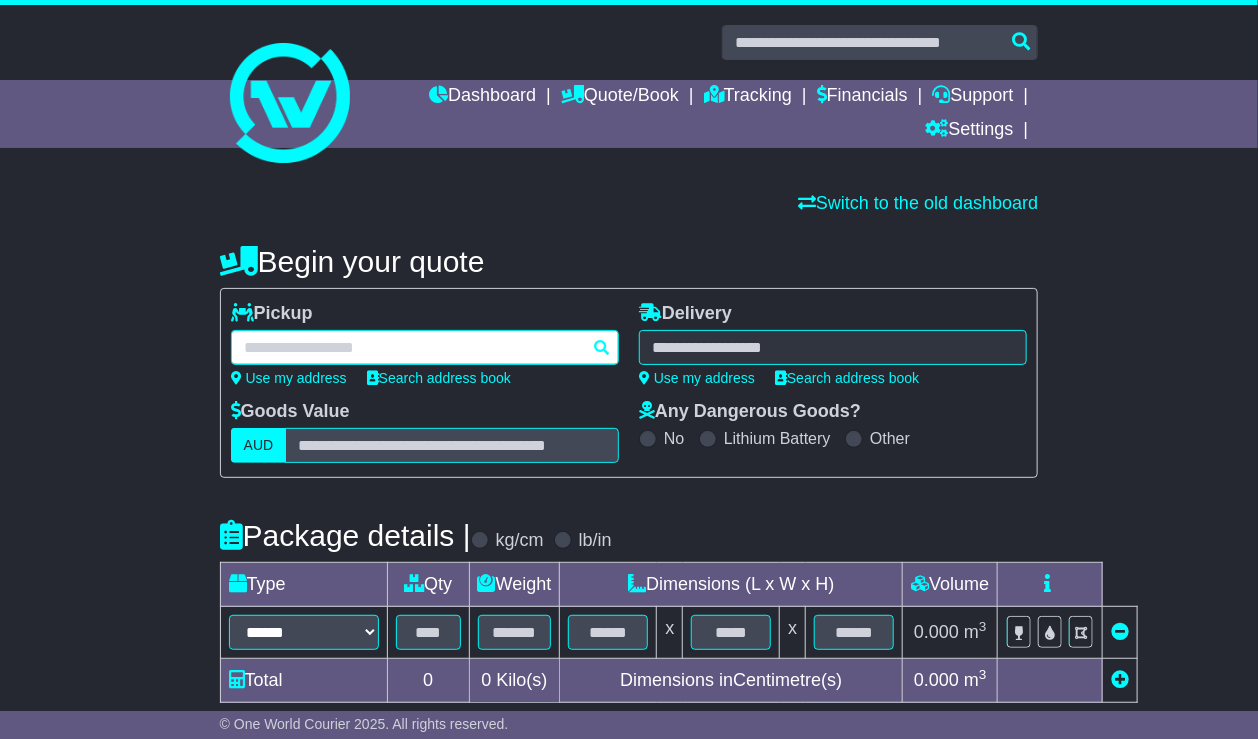 click at bounding box center [425, 347] 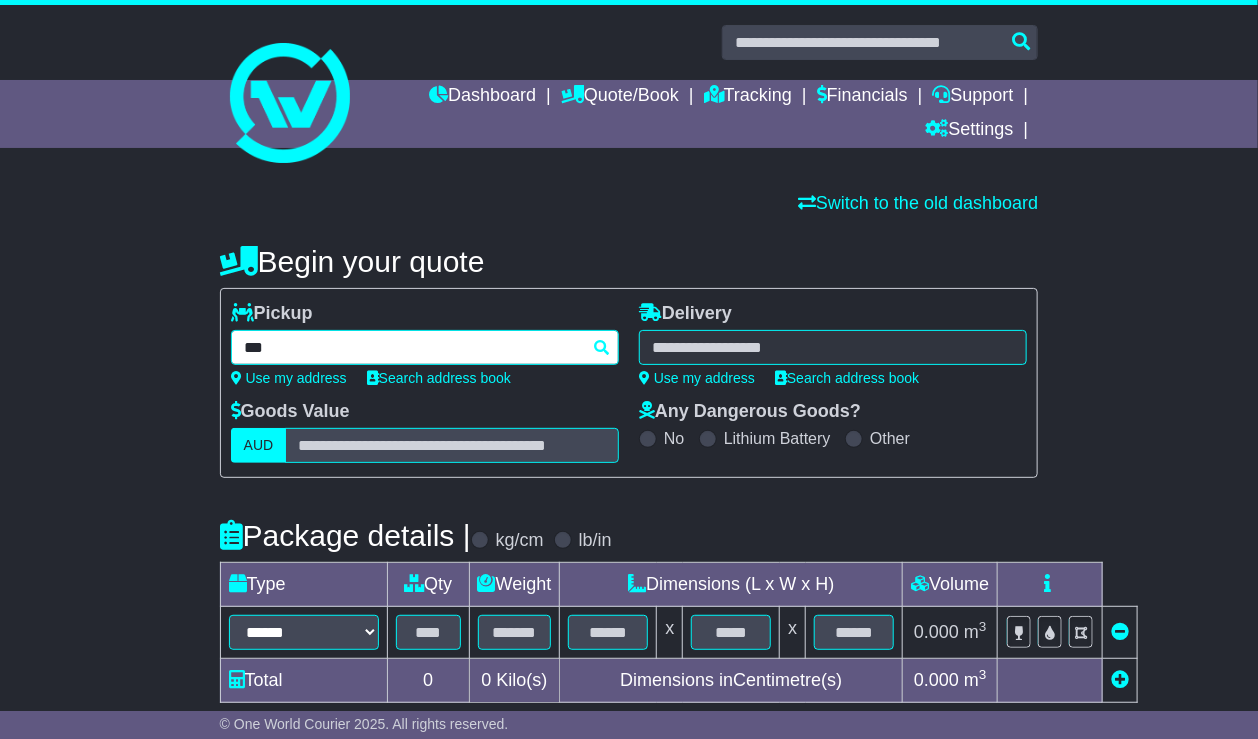 type on "****" 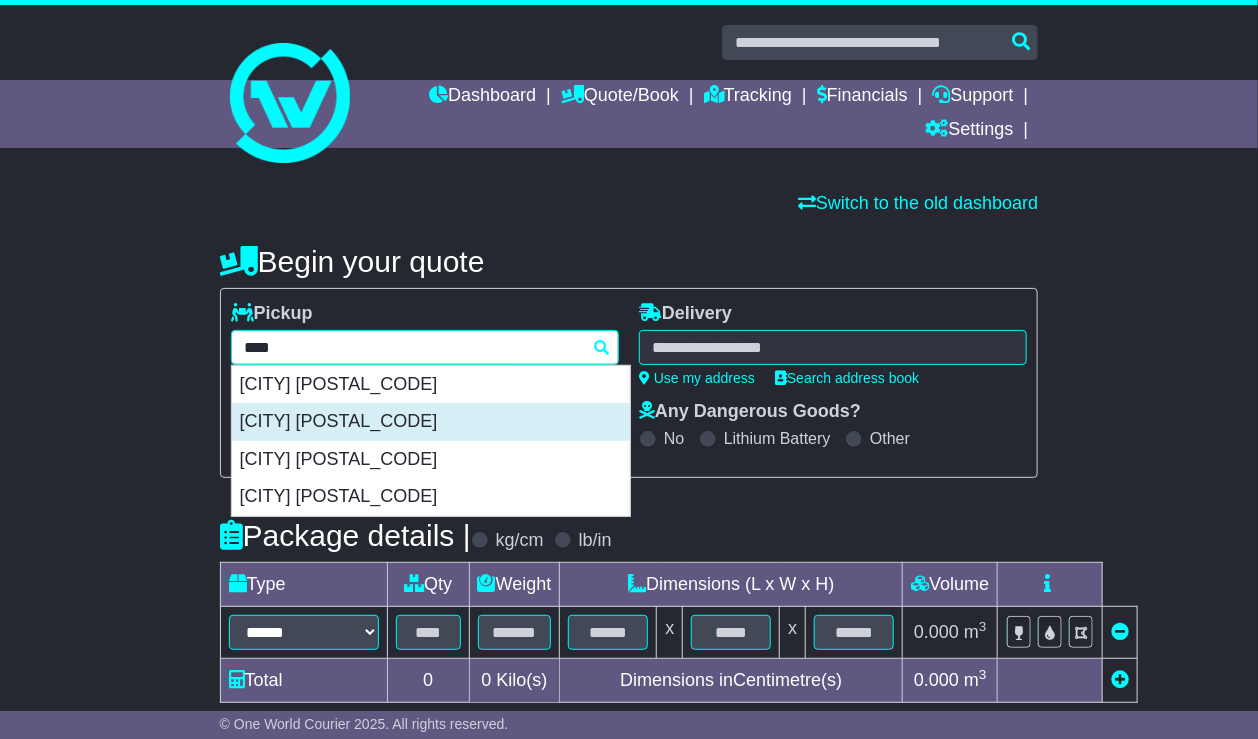 click on "[CITY] [POSTAL_CODE]" at bounding box center [431, 422] 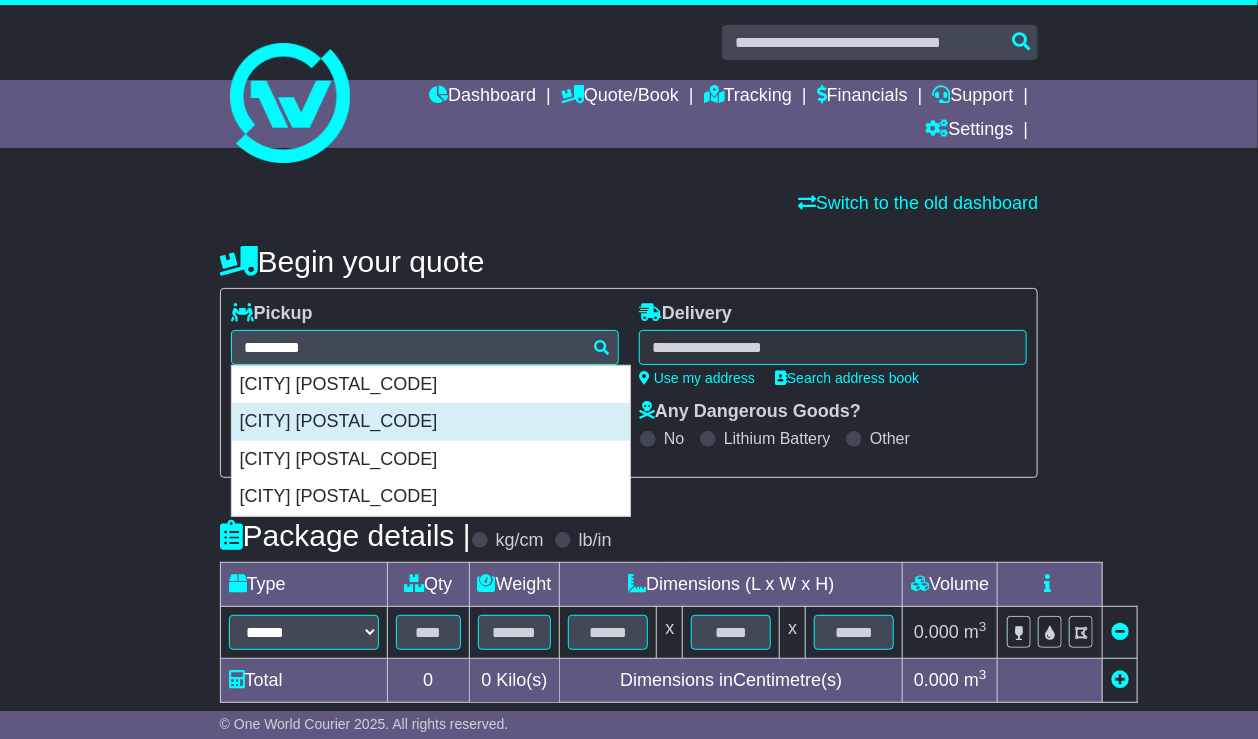type on "**********" 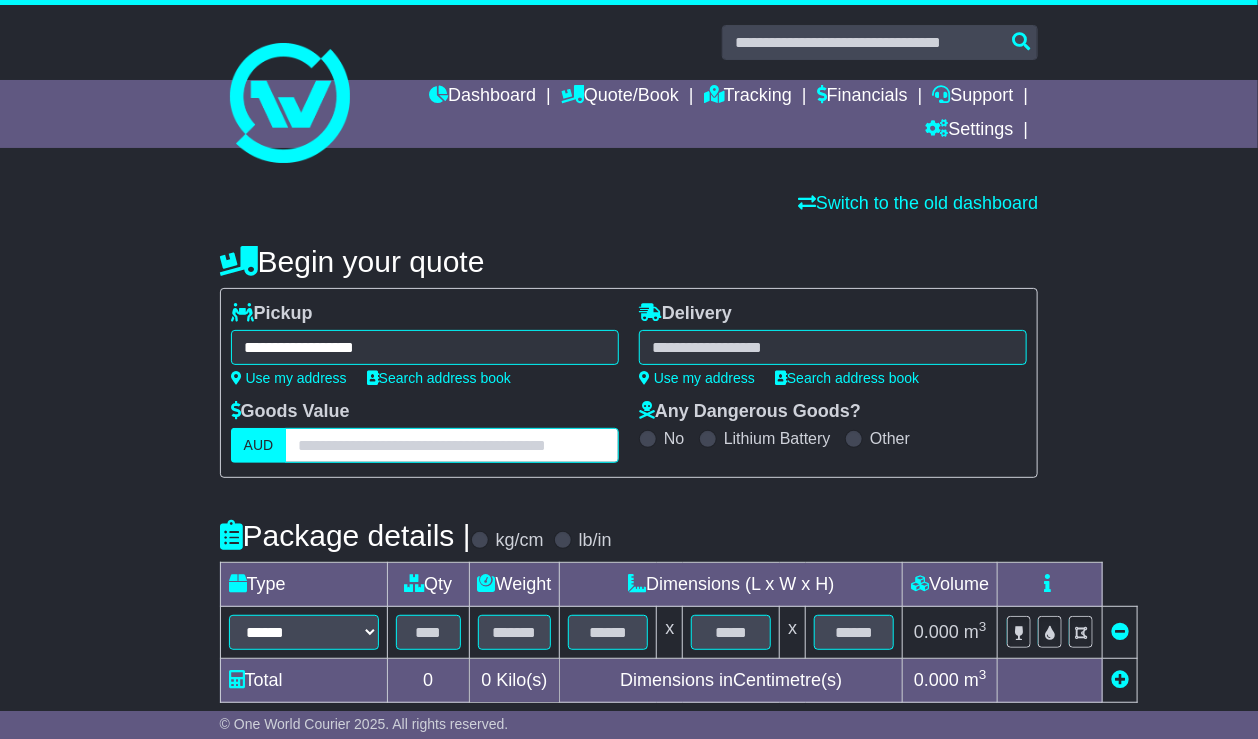 click at bounding box center (452, 445) 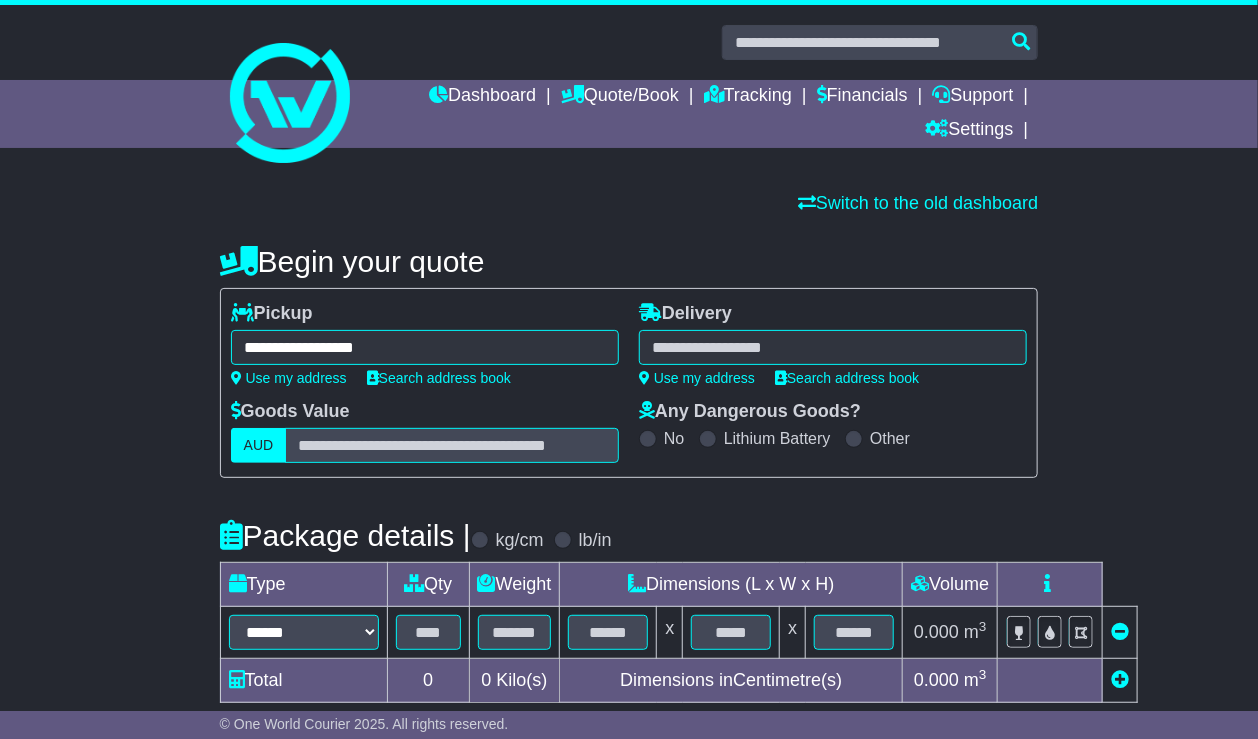 click on "**********" at bounding box center [629, 638] 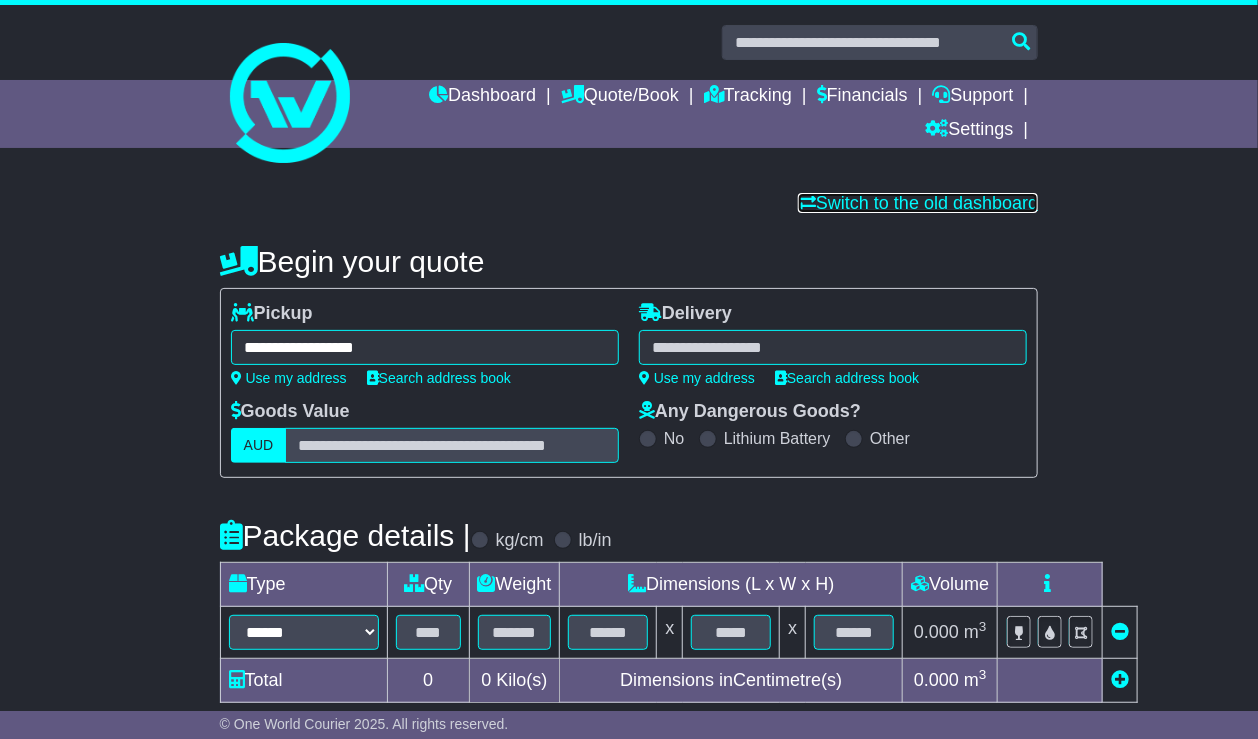 click on "Switch to the old dashboard" at bounding box center (918, 203) 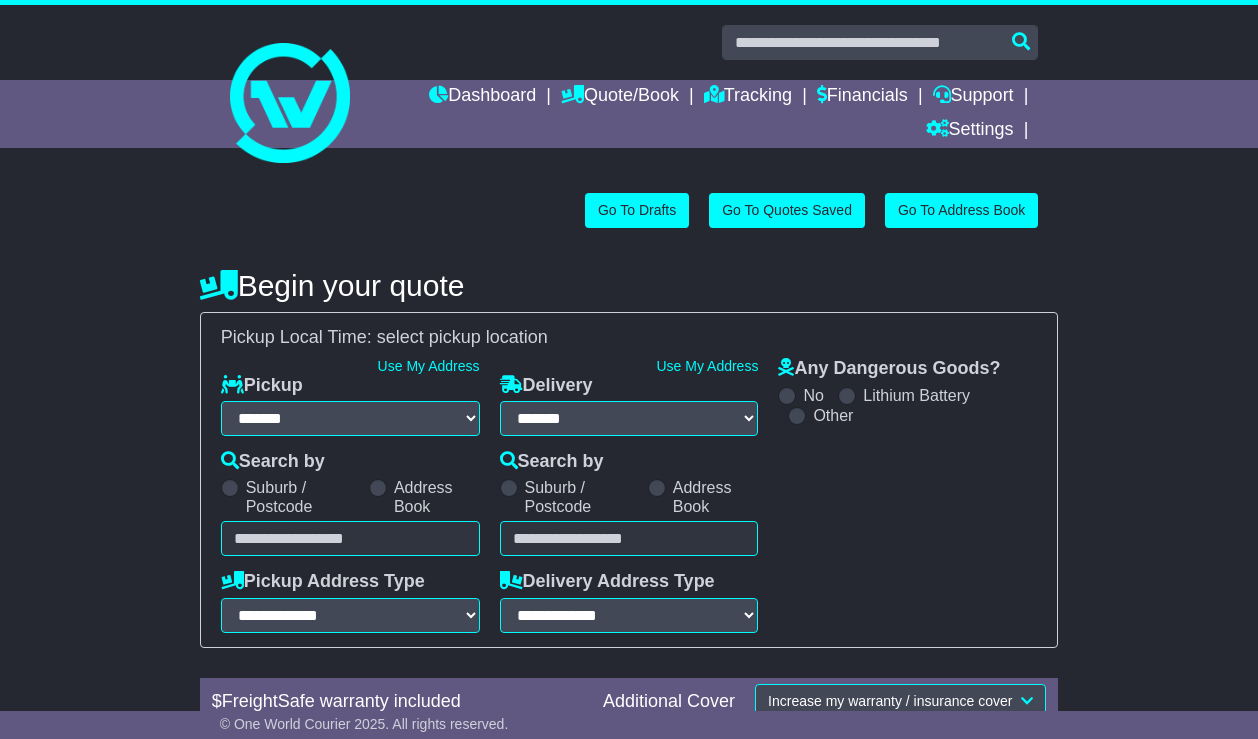 select on "**" 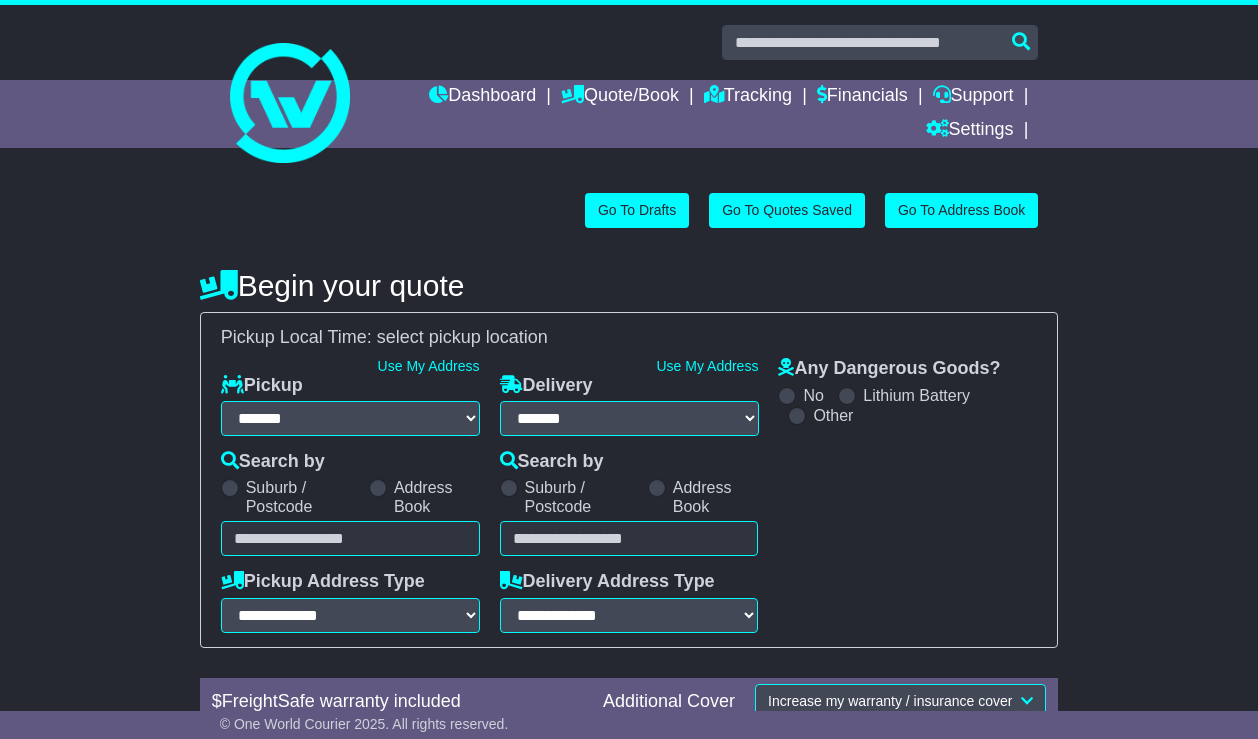 scroll, scrollTop: 0, scrollLeft: 0, axis: both 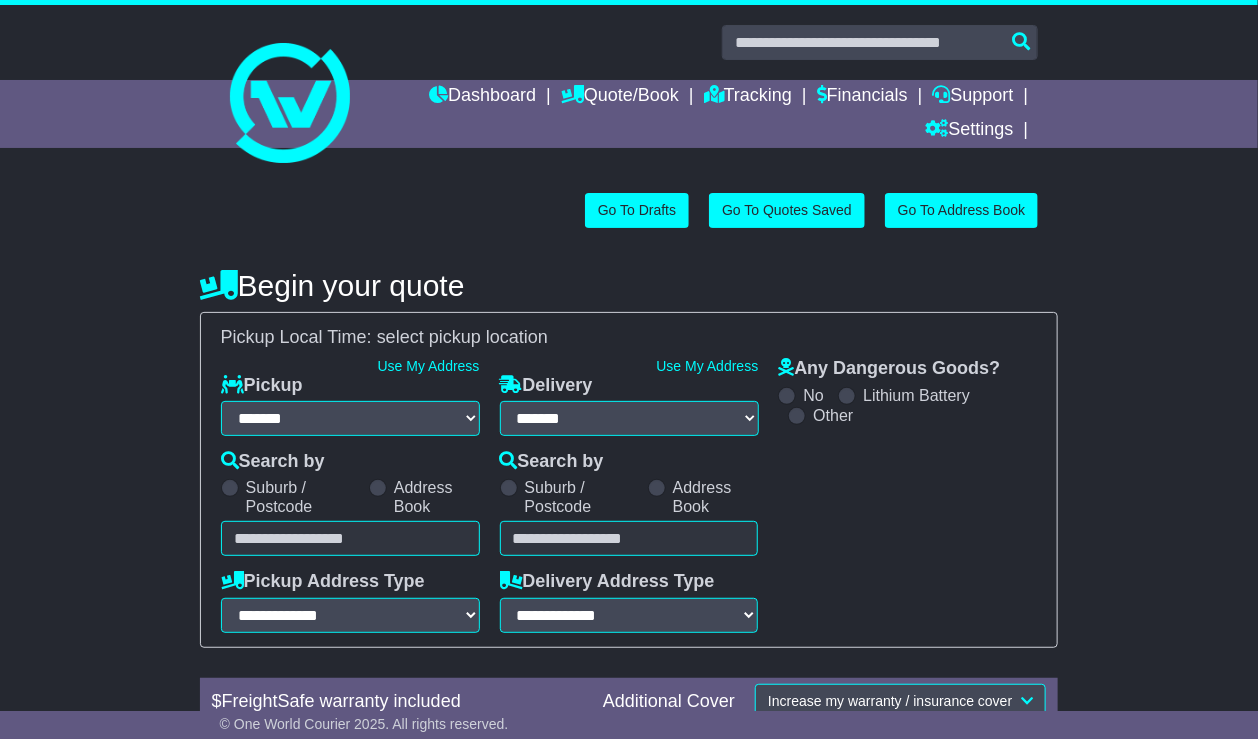 select 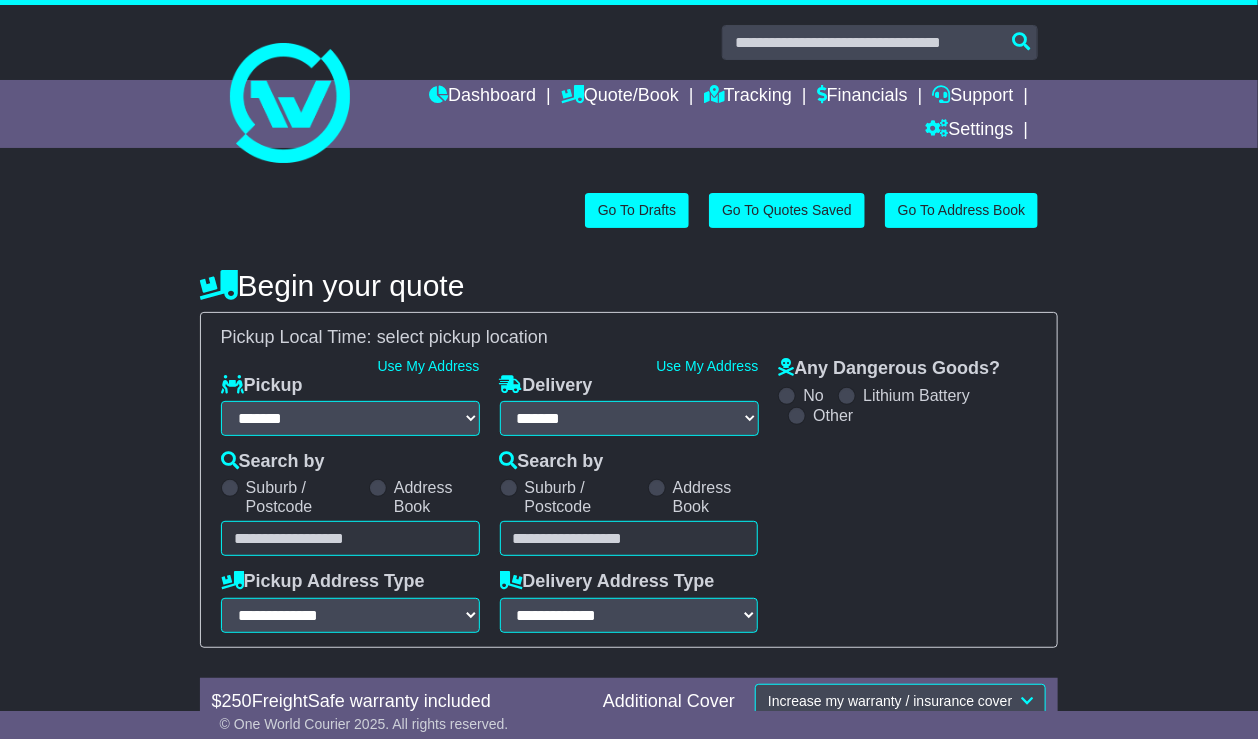 drag, startPoint x: 0, startPoint y: 0, endPoint x: 331, endPoint y: 417, distance: 532.4002 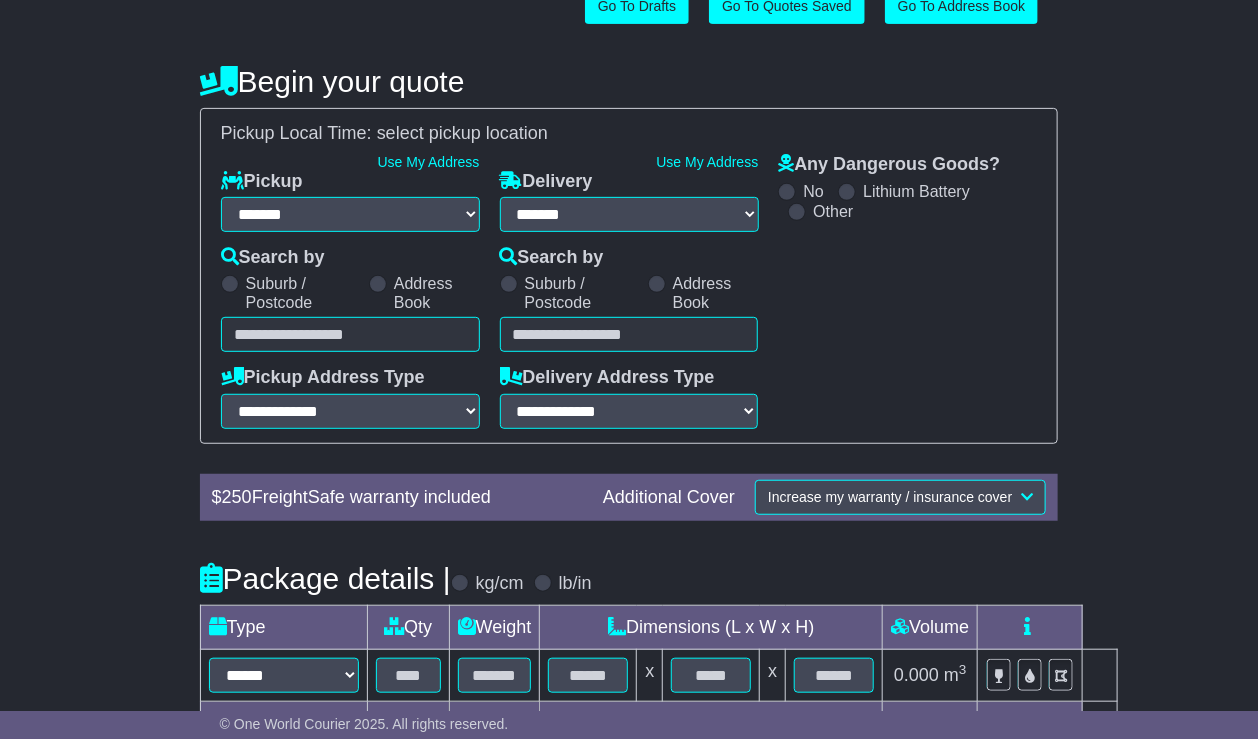 scroll, scrollTop: 209, scrollLeft: 0, axis: vertical 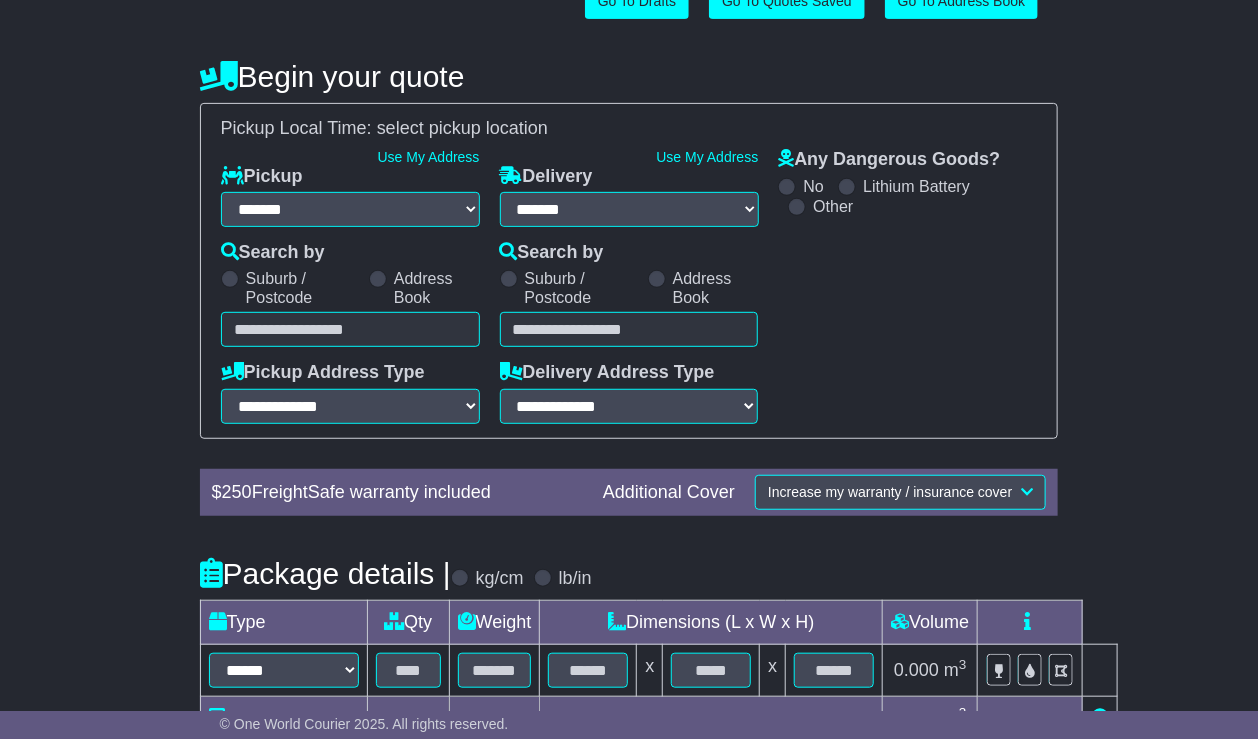 click at bounding box center (350, 329) 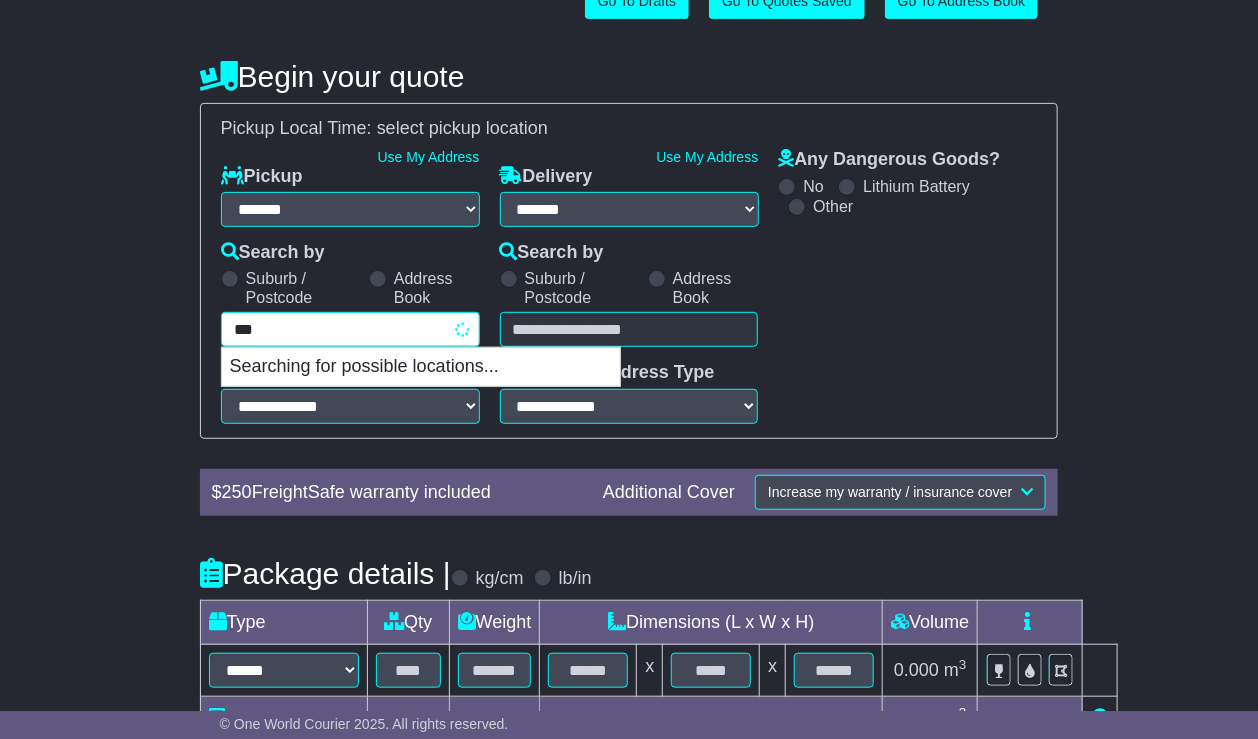 type on "****" 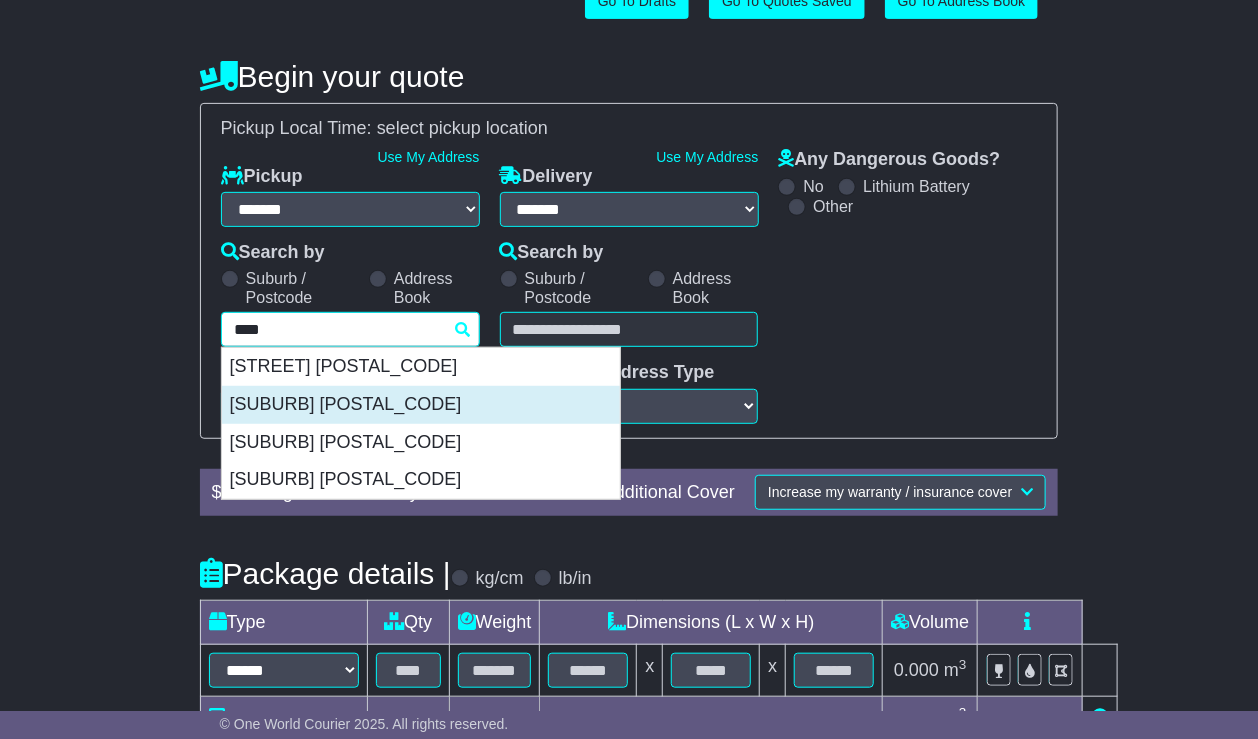 click on "[SUBURB] [POSTAL_CODE]" at bounding box center [421, 405] 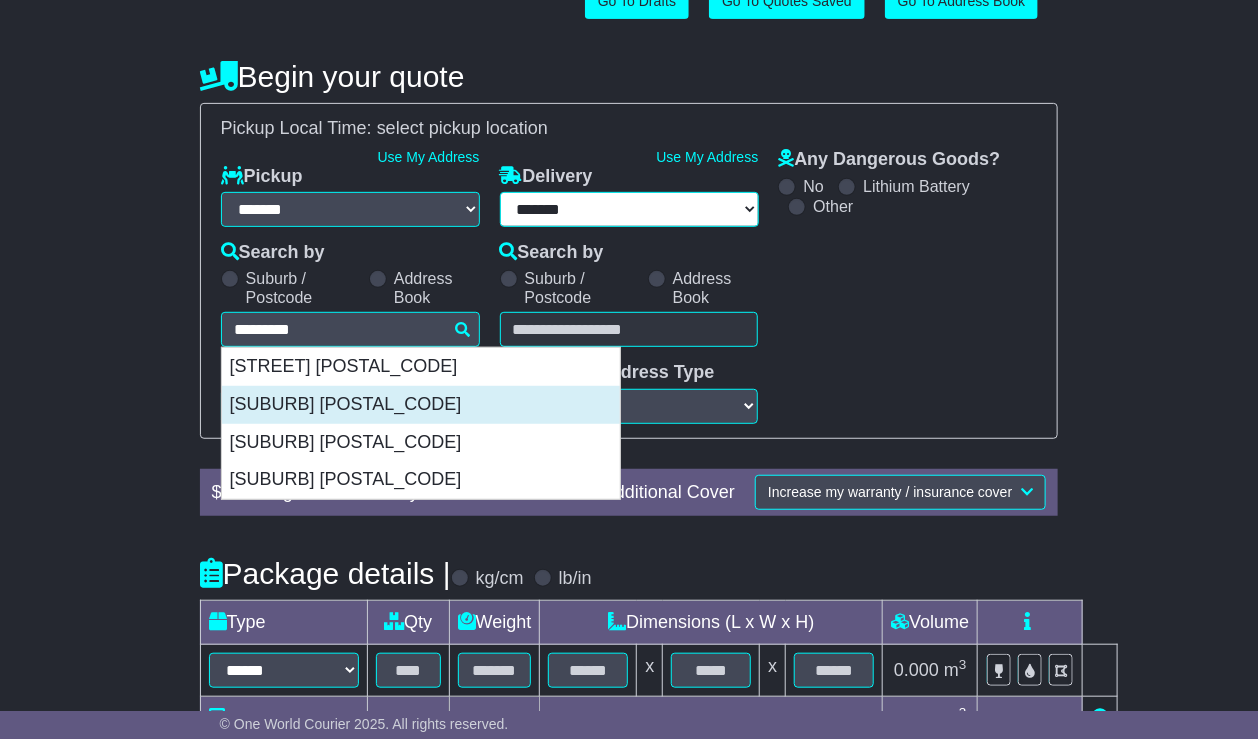 type on "**********" 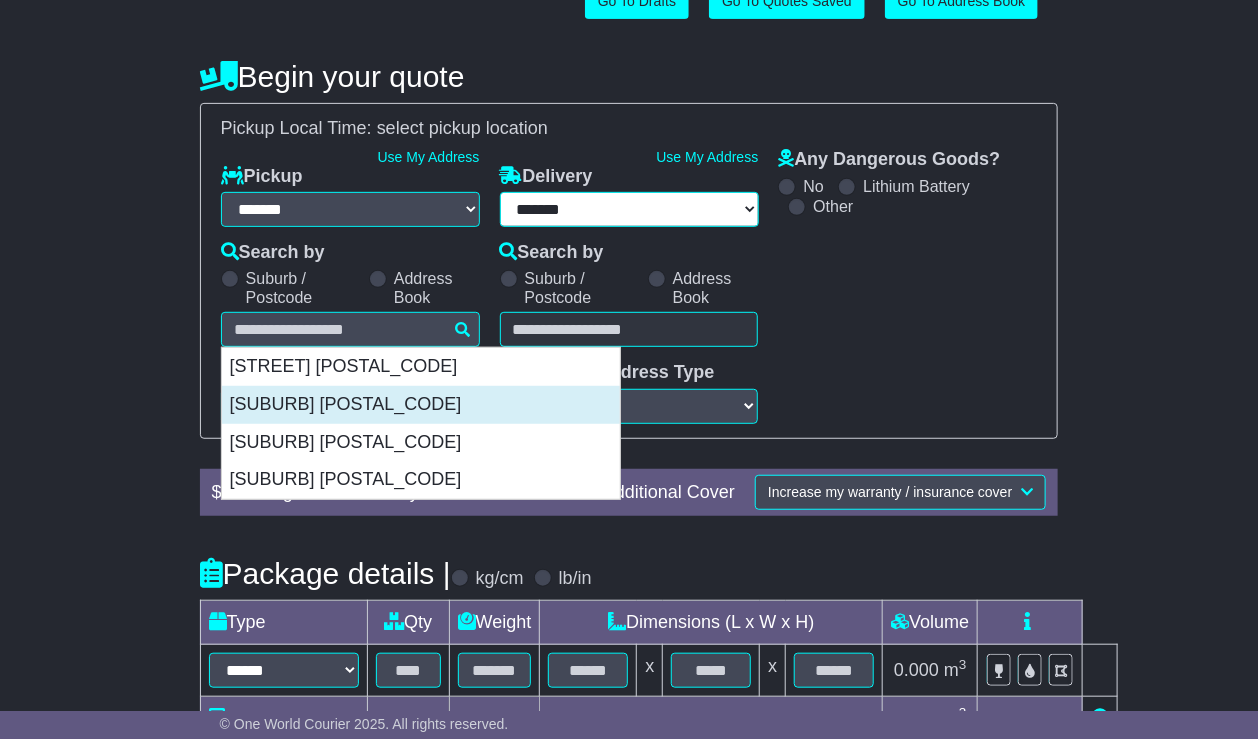 type on "**********" 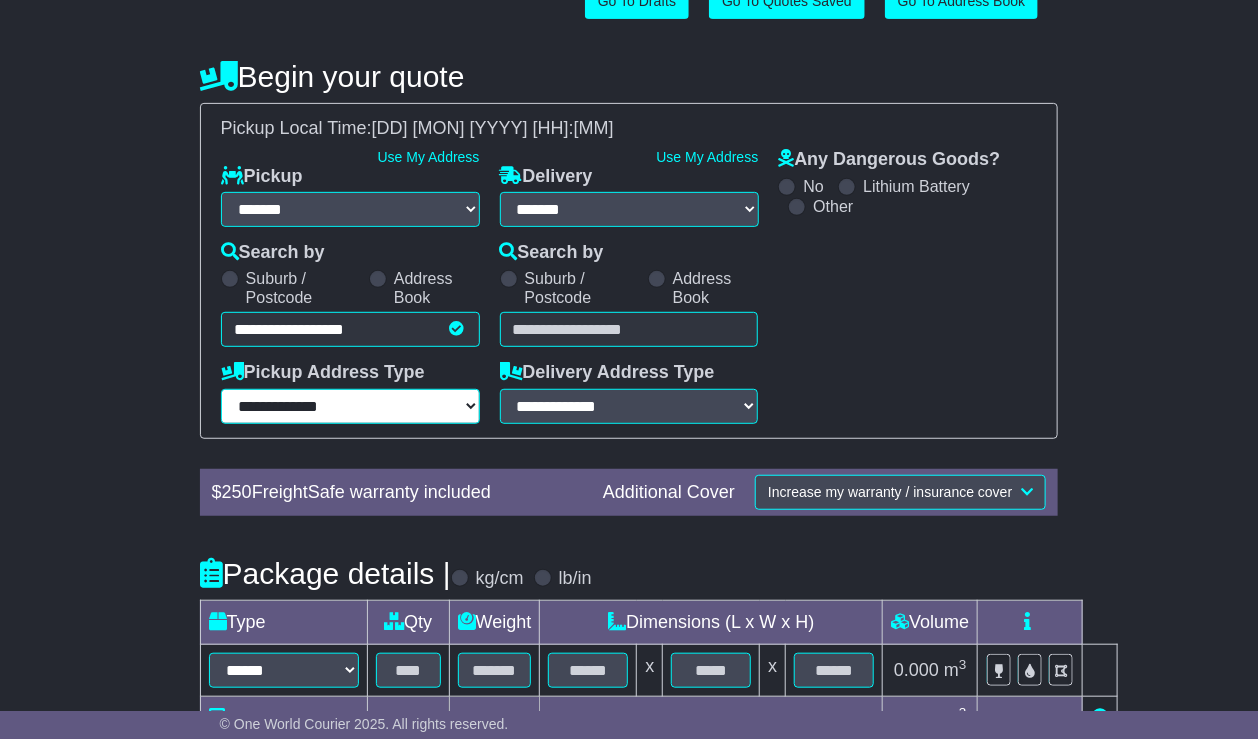 click on "**********" at bounding box center (350, 406) 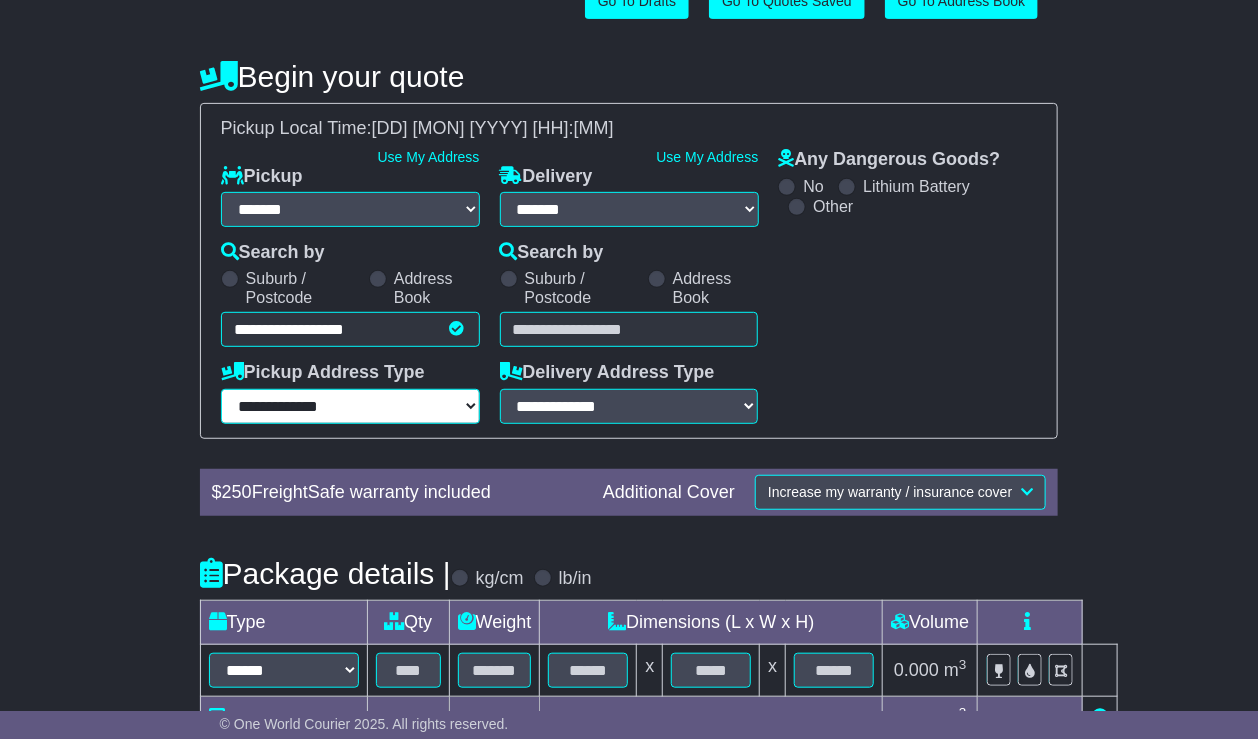 select on "**********" 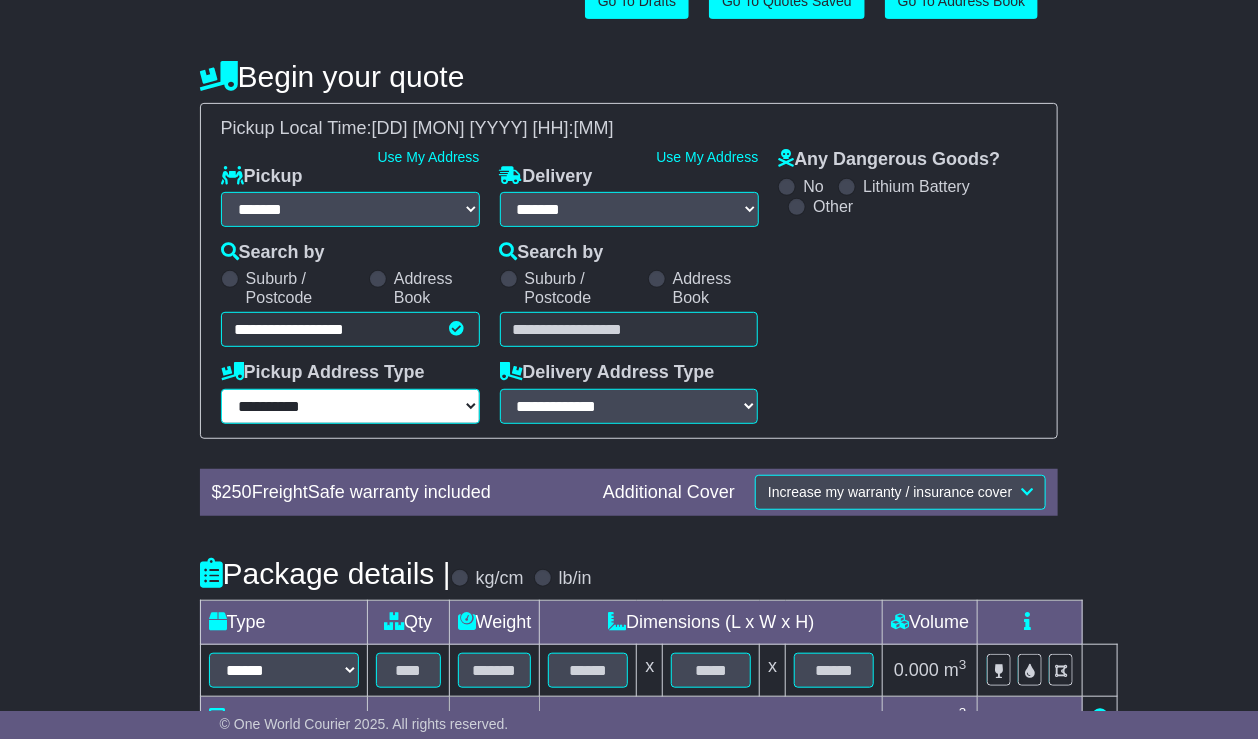 click on "**********" at bounding box center [350, 406] 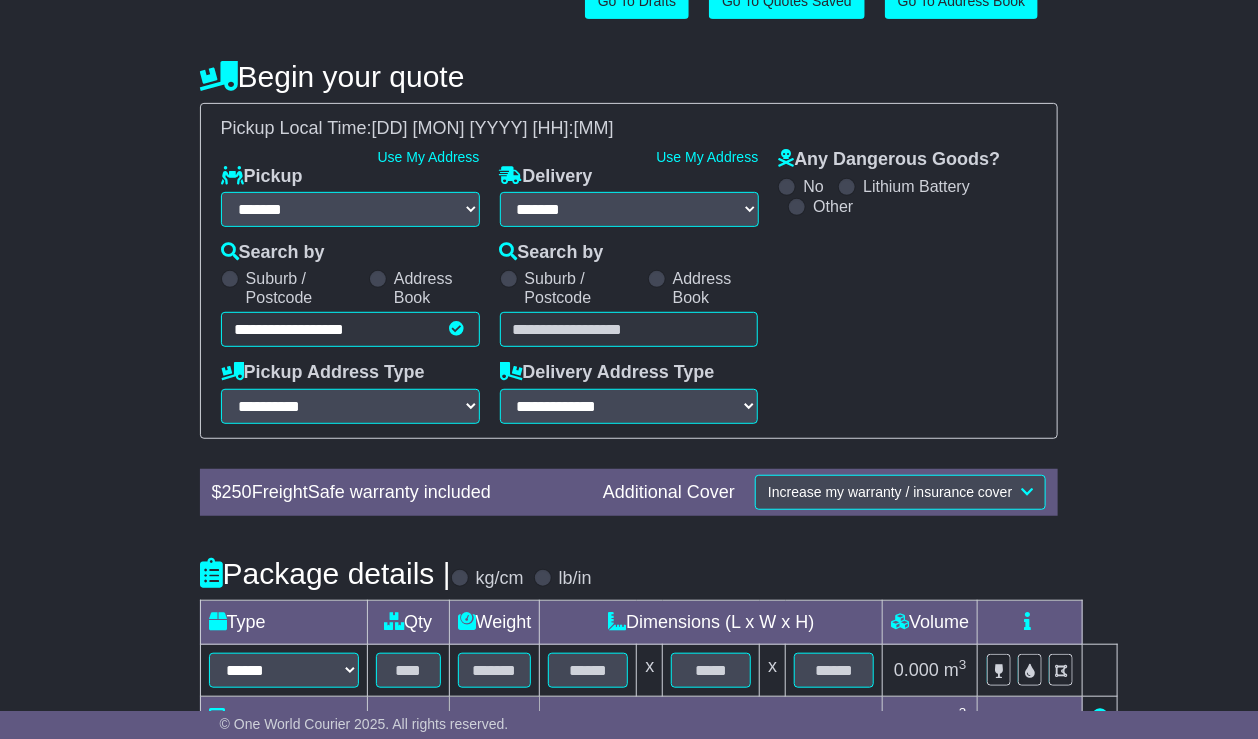 click at bounding box center [629, 329] 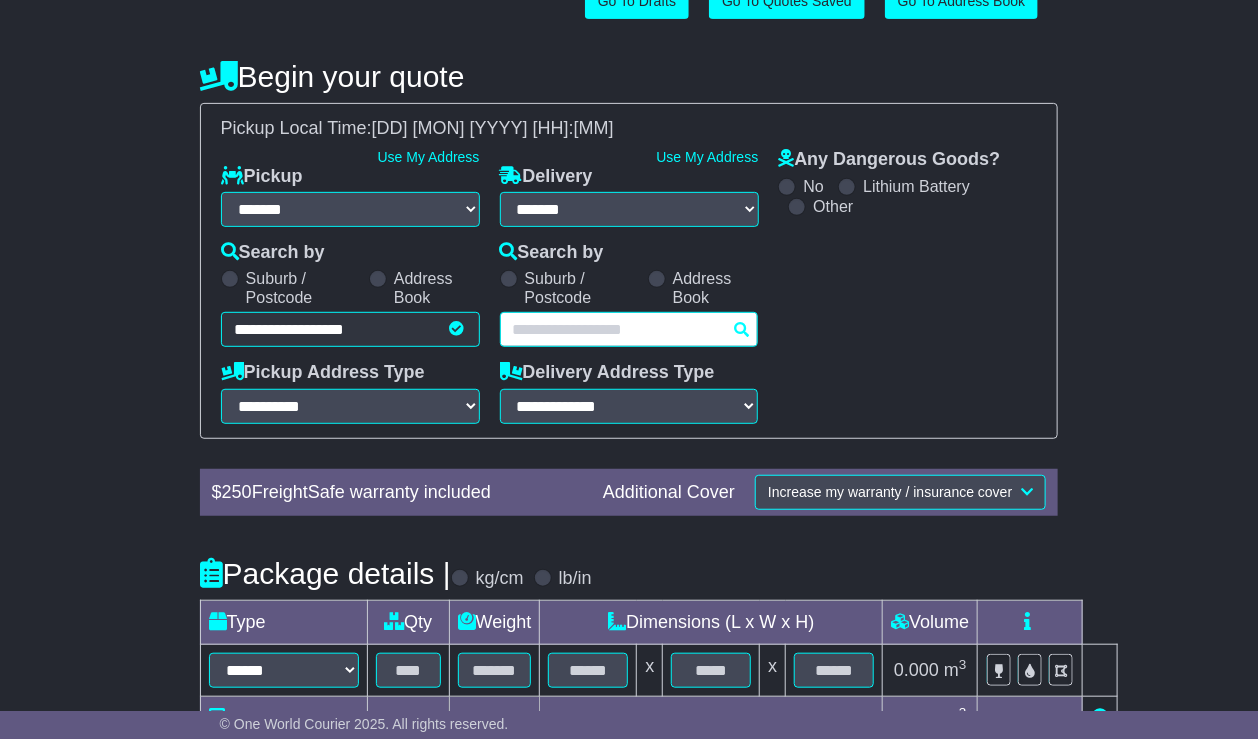 paste on "****" 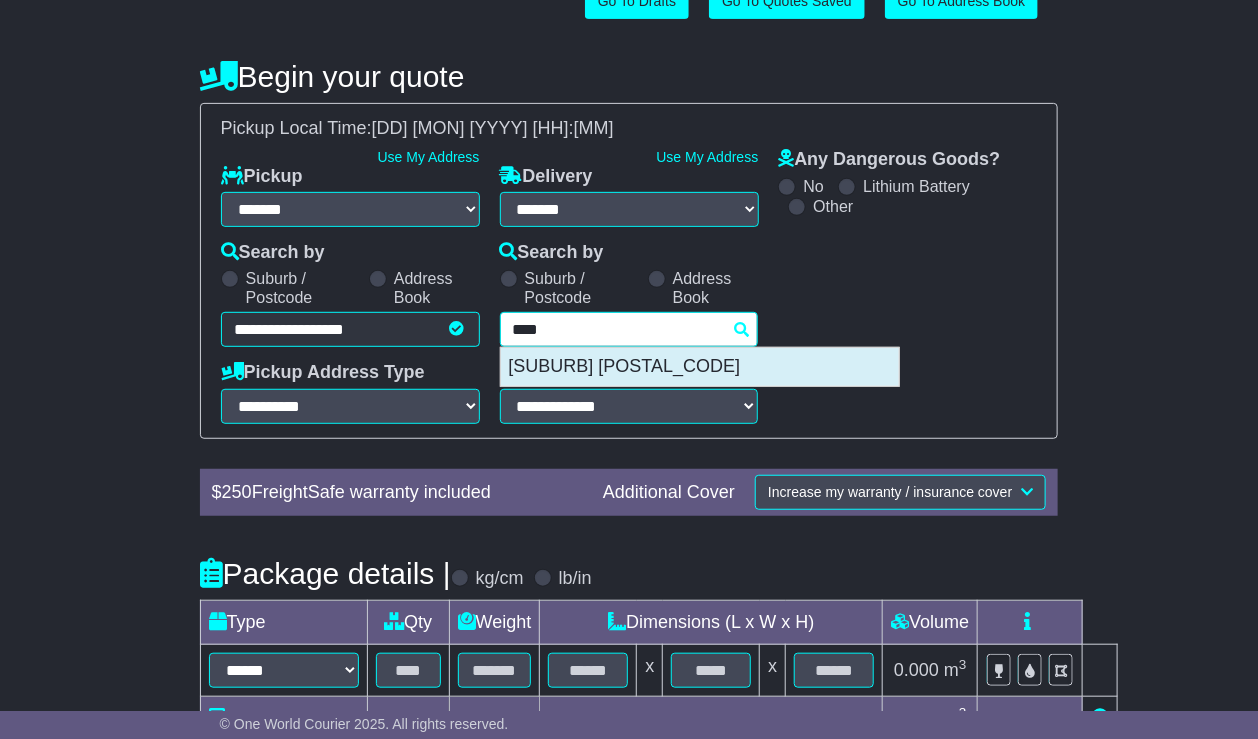 click on "[SUBURB] [POSTAL_CODE]" at bounding box center [700, 367] 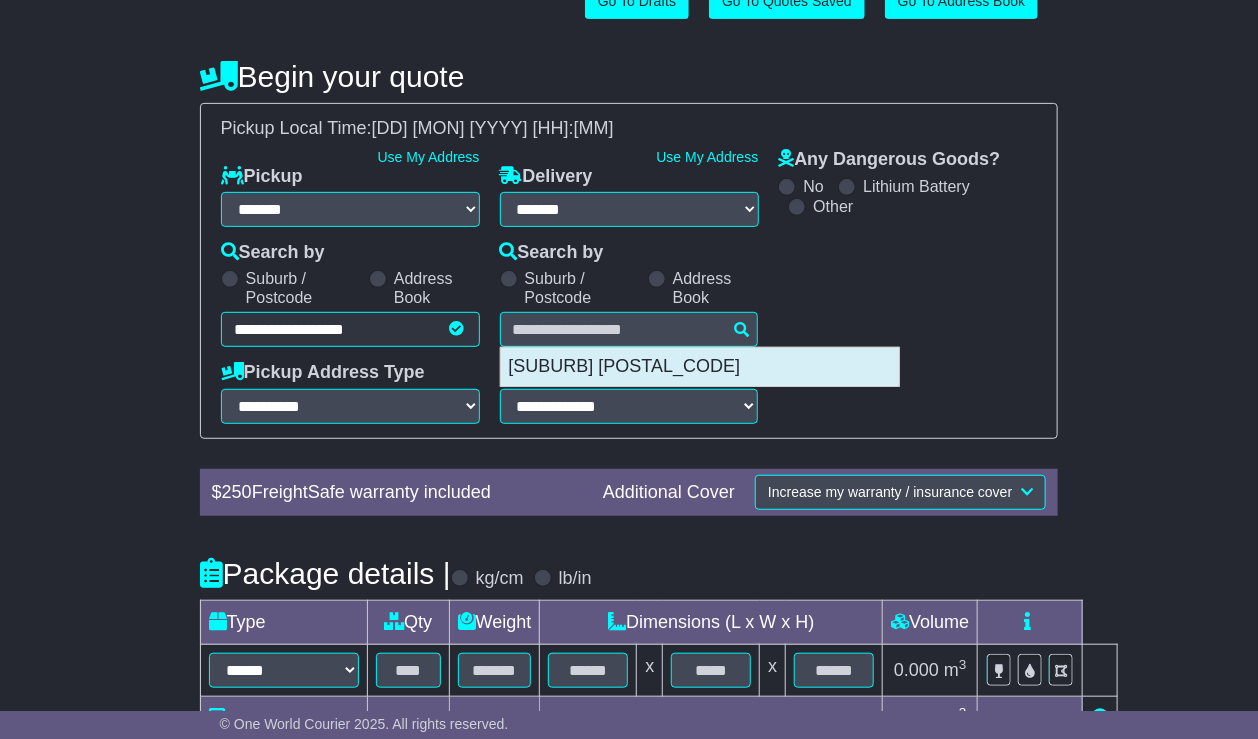 type on "**********" 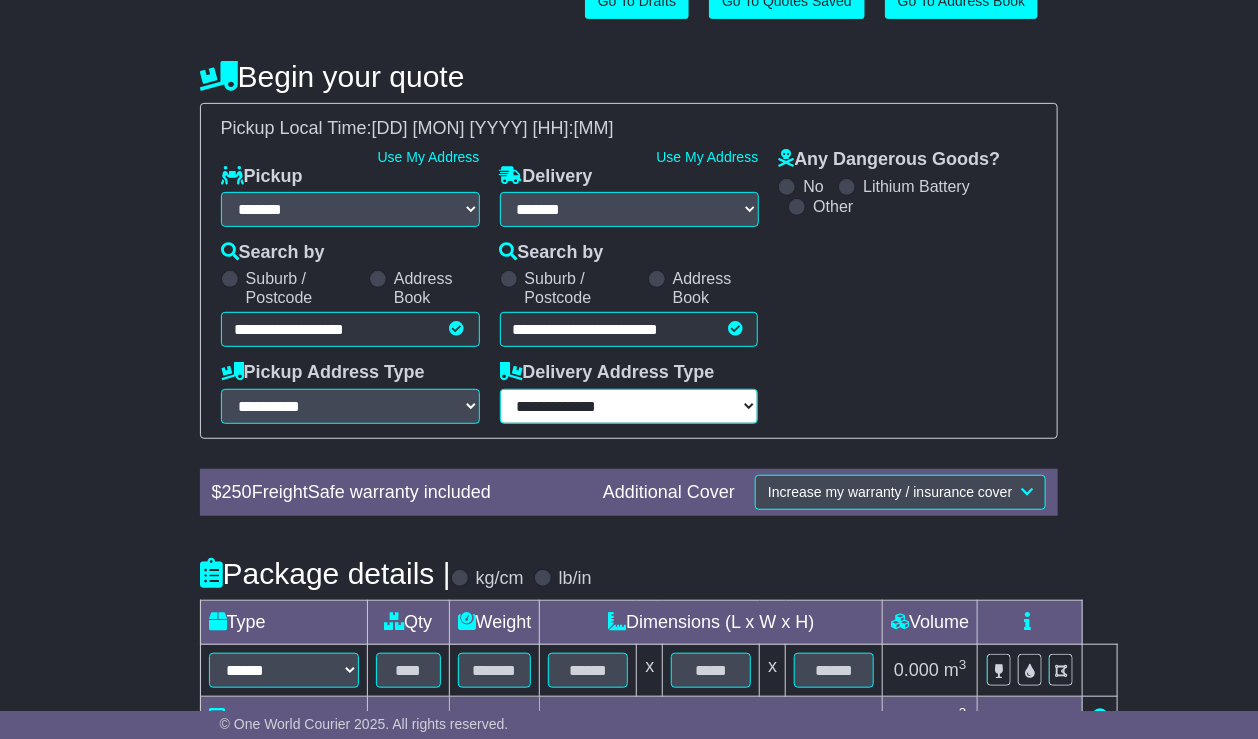 click on "**********" at bounding box center [629, 406] 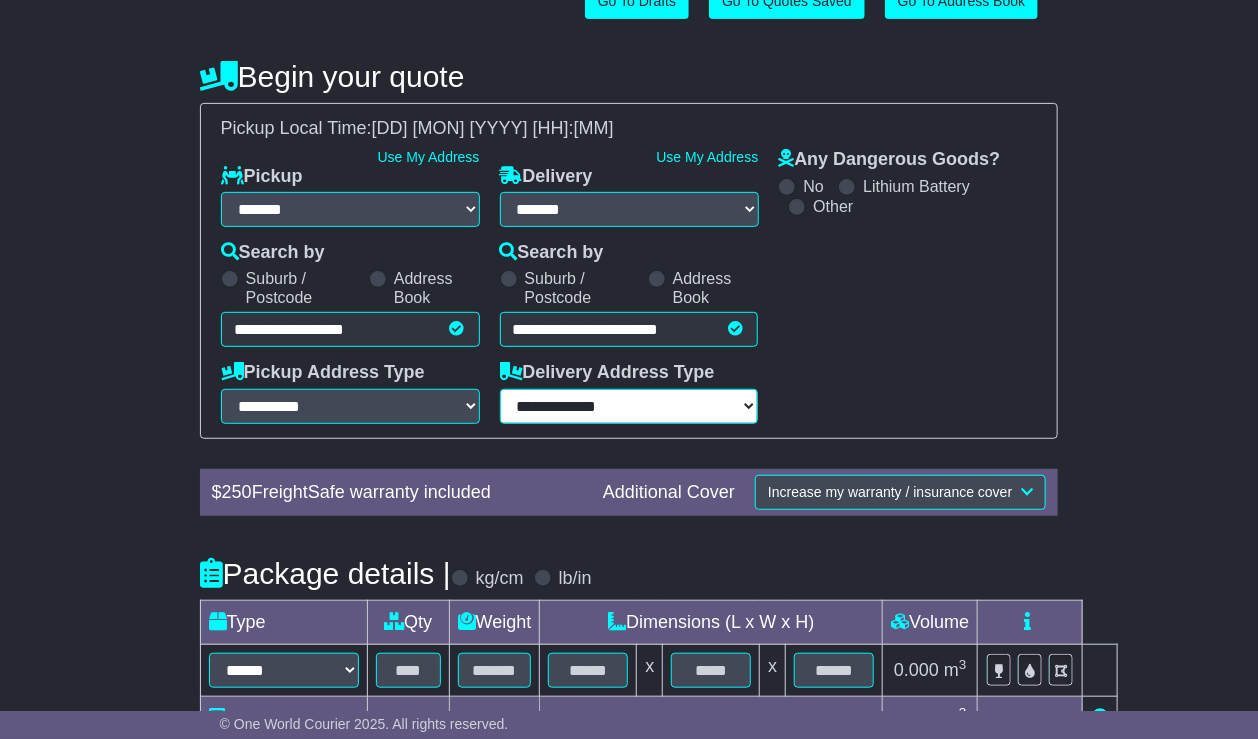 select on "**********" 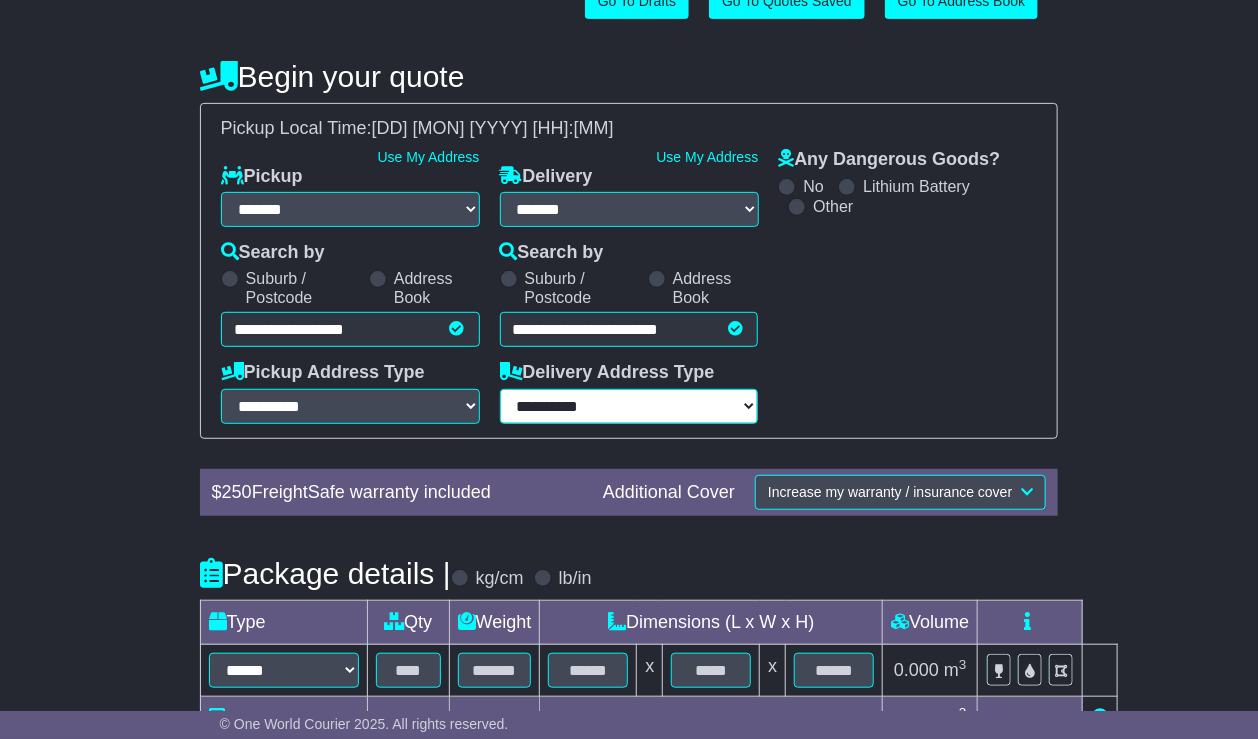 click on "**********" at bounding box center (629, 406) 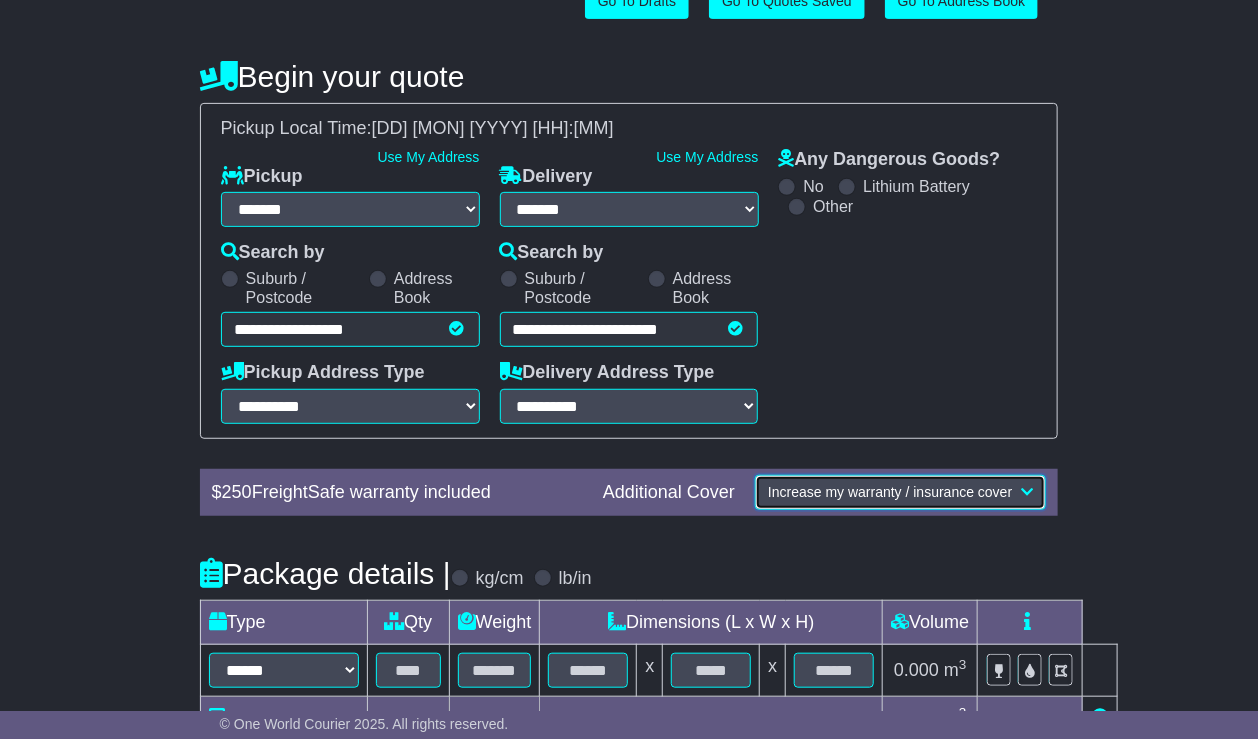 click on "Increase my warranty / insurance cover" at bounding box center (890, 492) 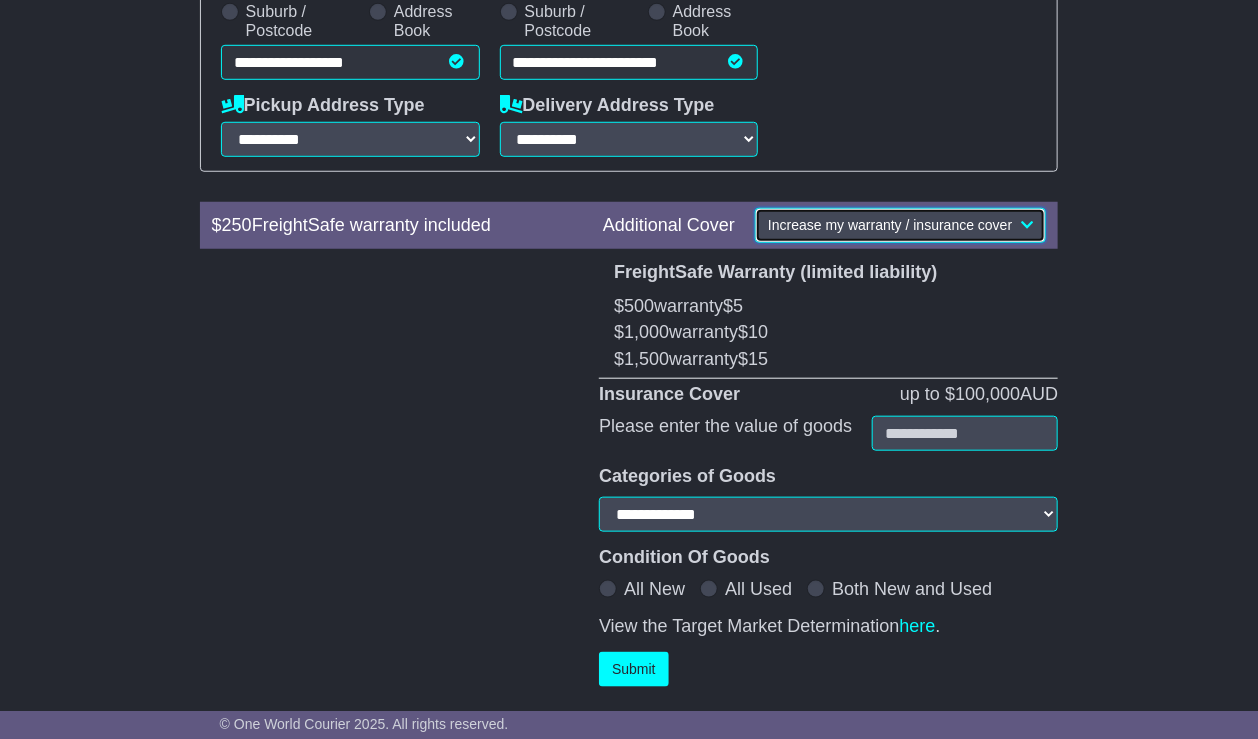 scroll, scrollTop: 480, scrollLeft: 0, axis: vertical 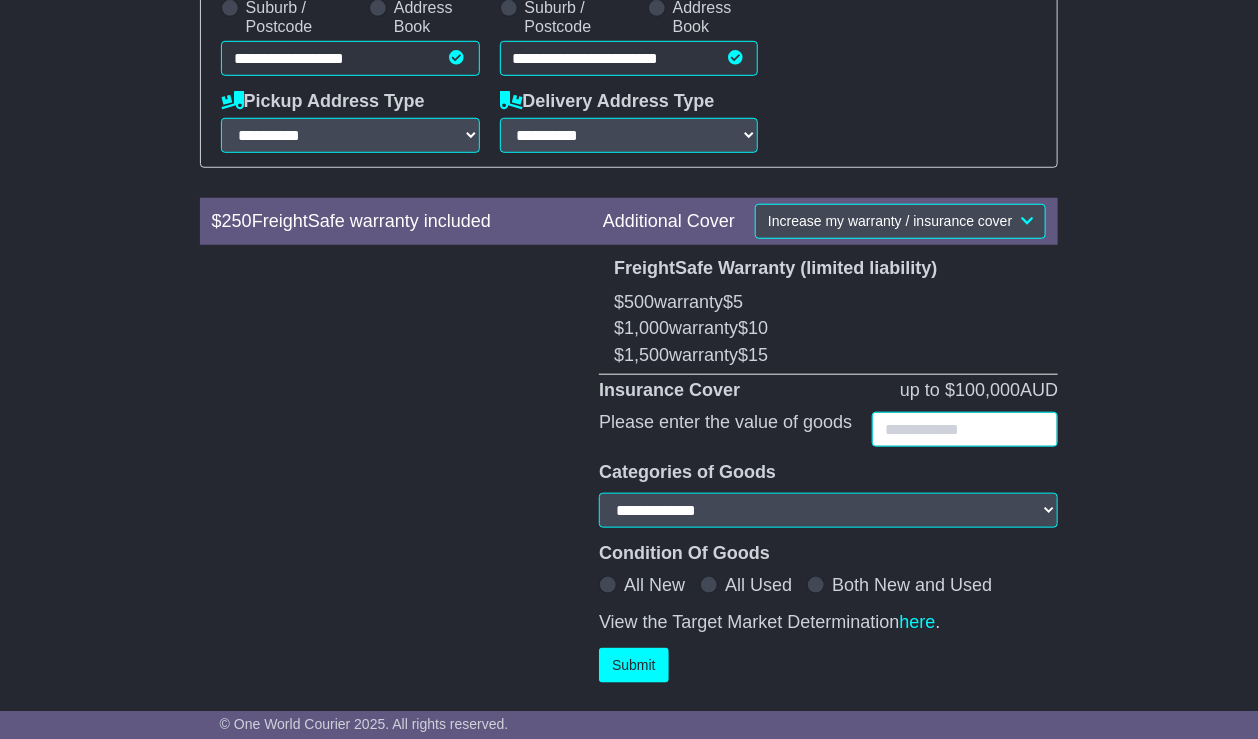 click at bounding box center (965, 429) 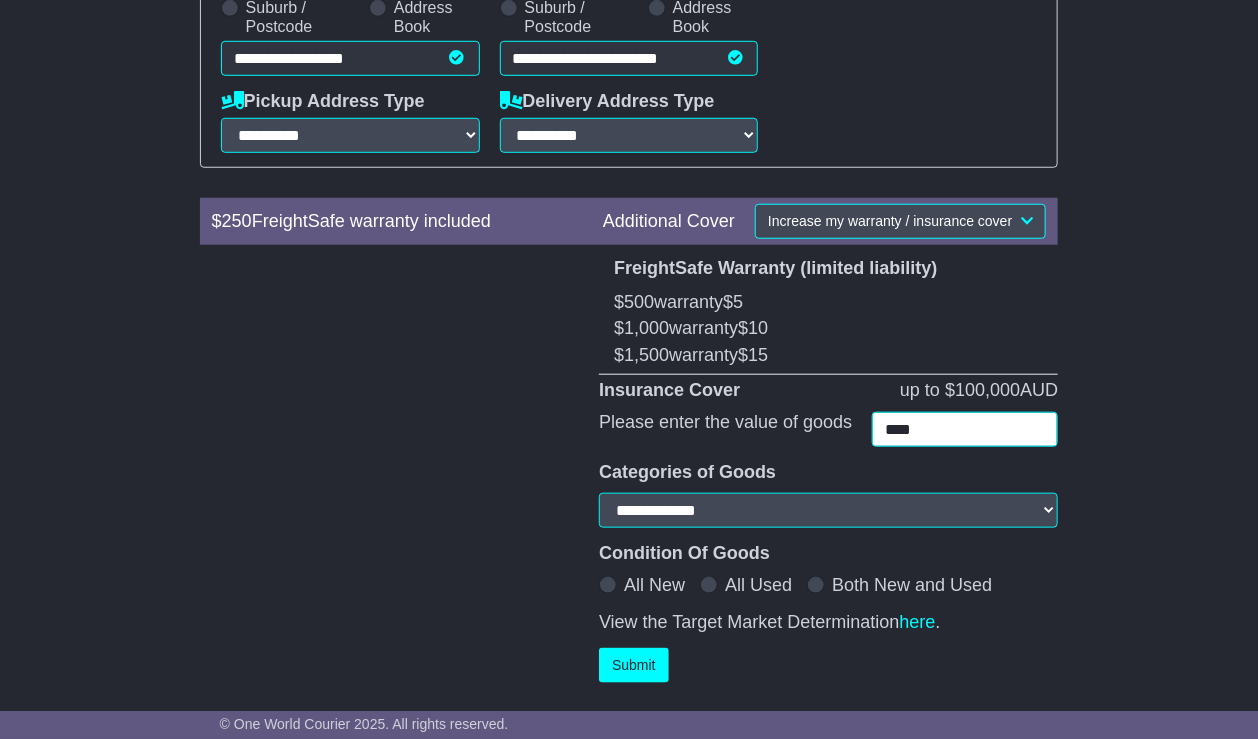 type on "****" 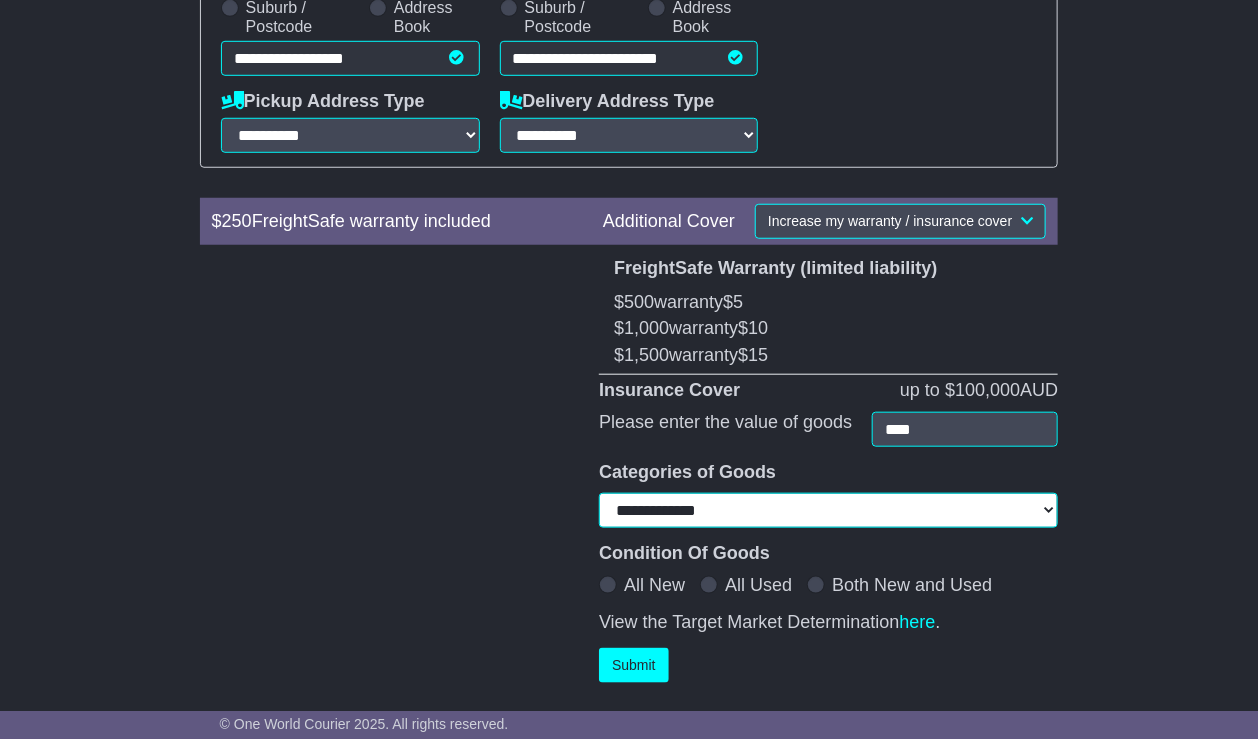click on "**********" at bounding box center (828, 510) 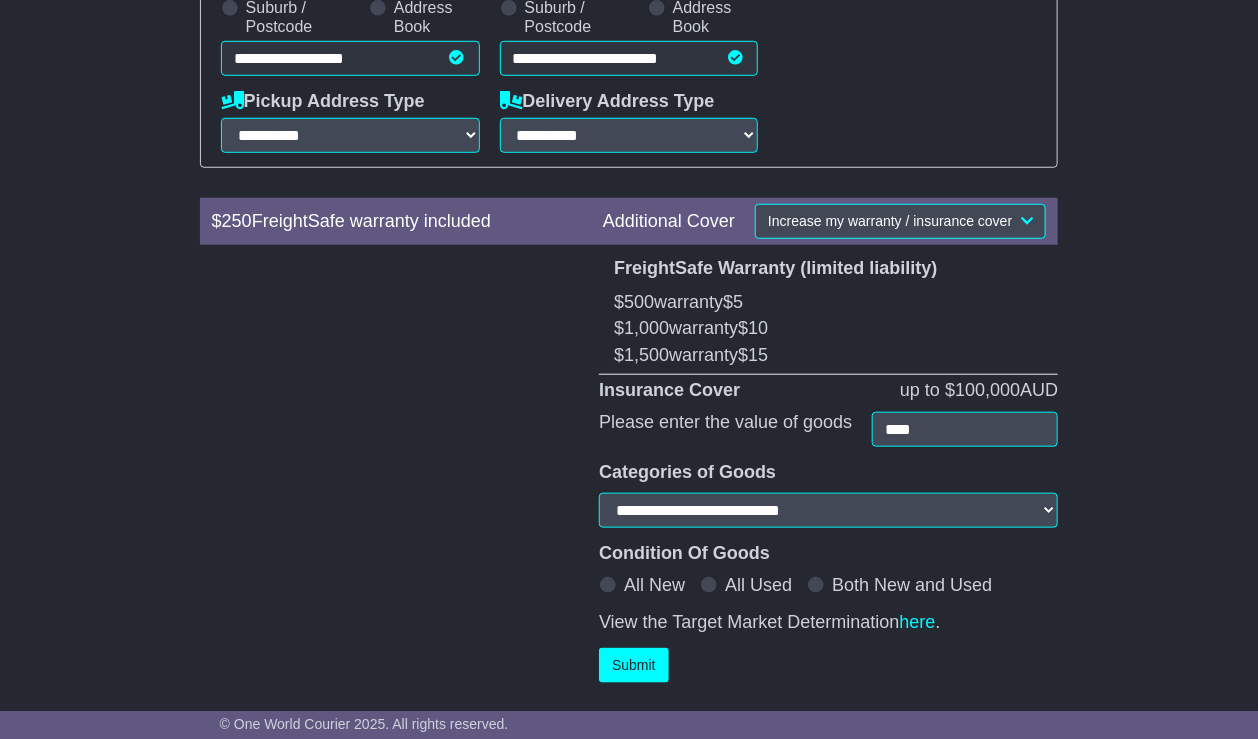 select on "**********" 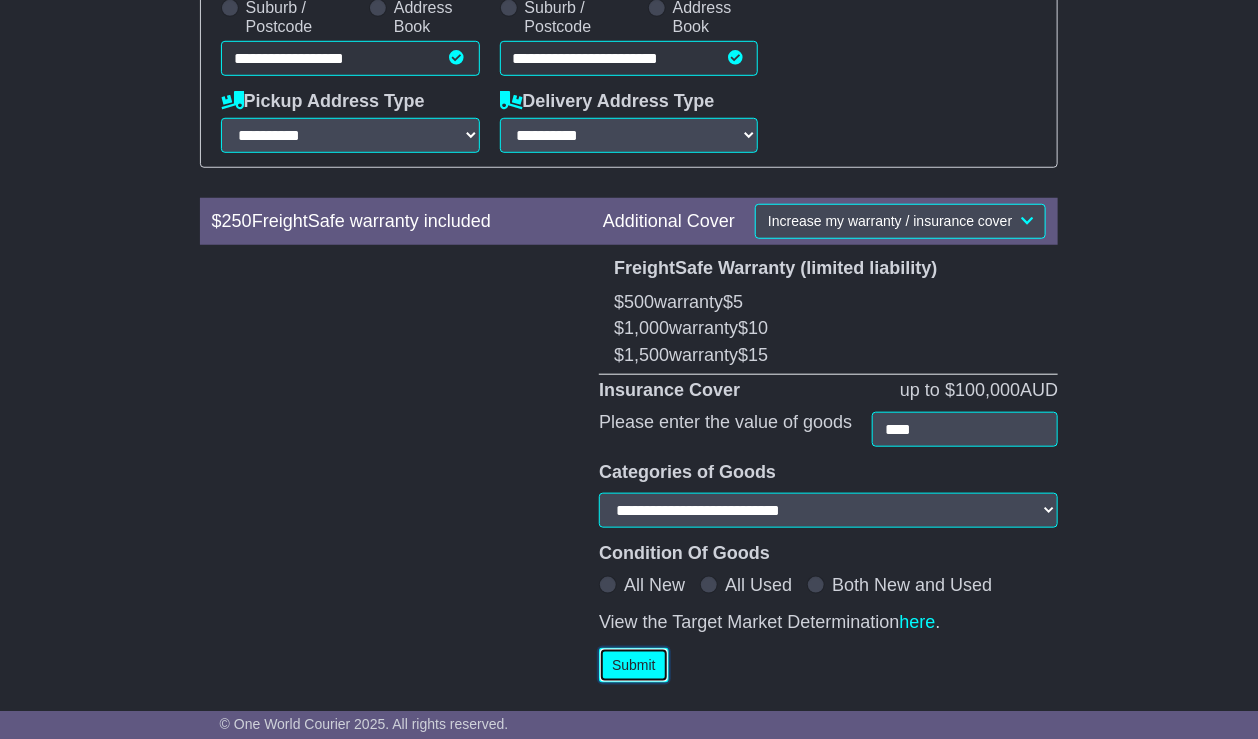 click on "Submit" at bounding box center (634, 665) 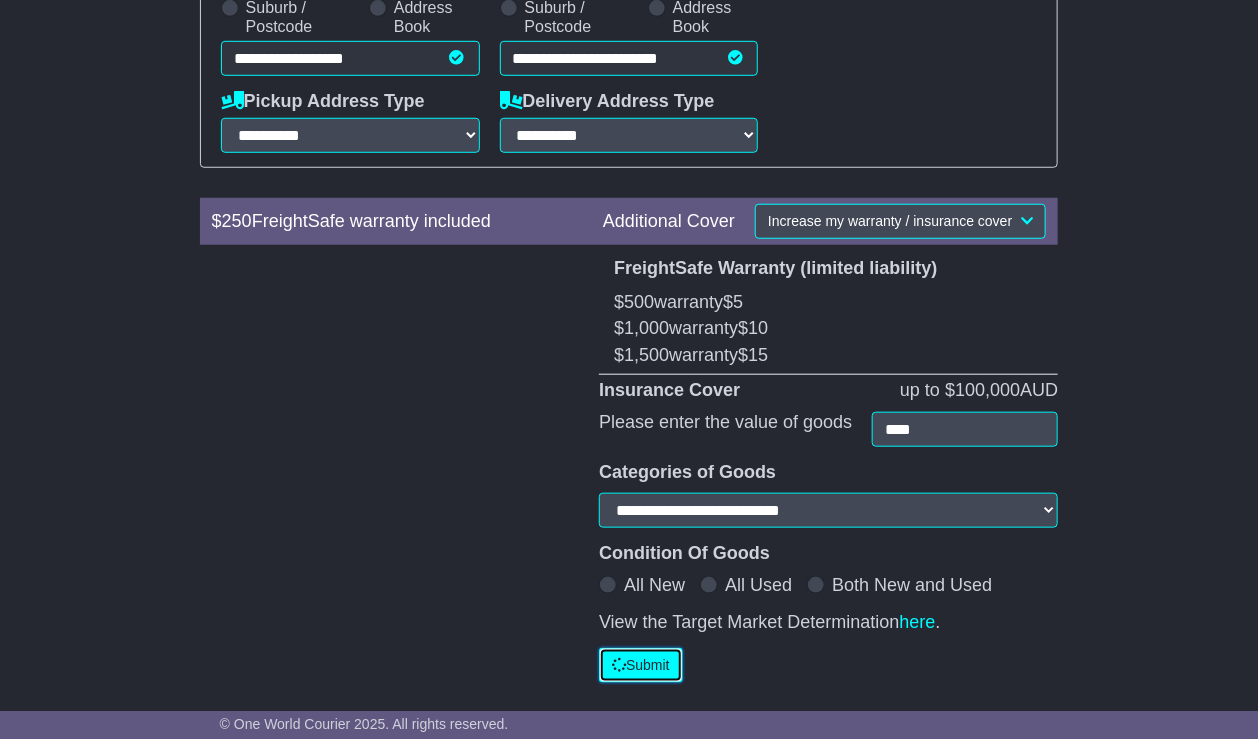 select on "**********" 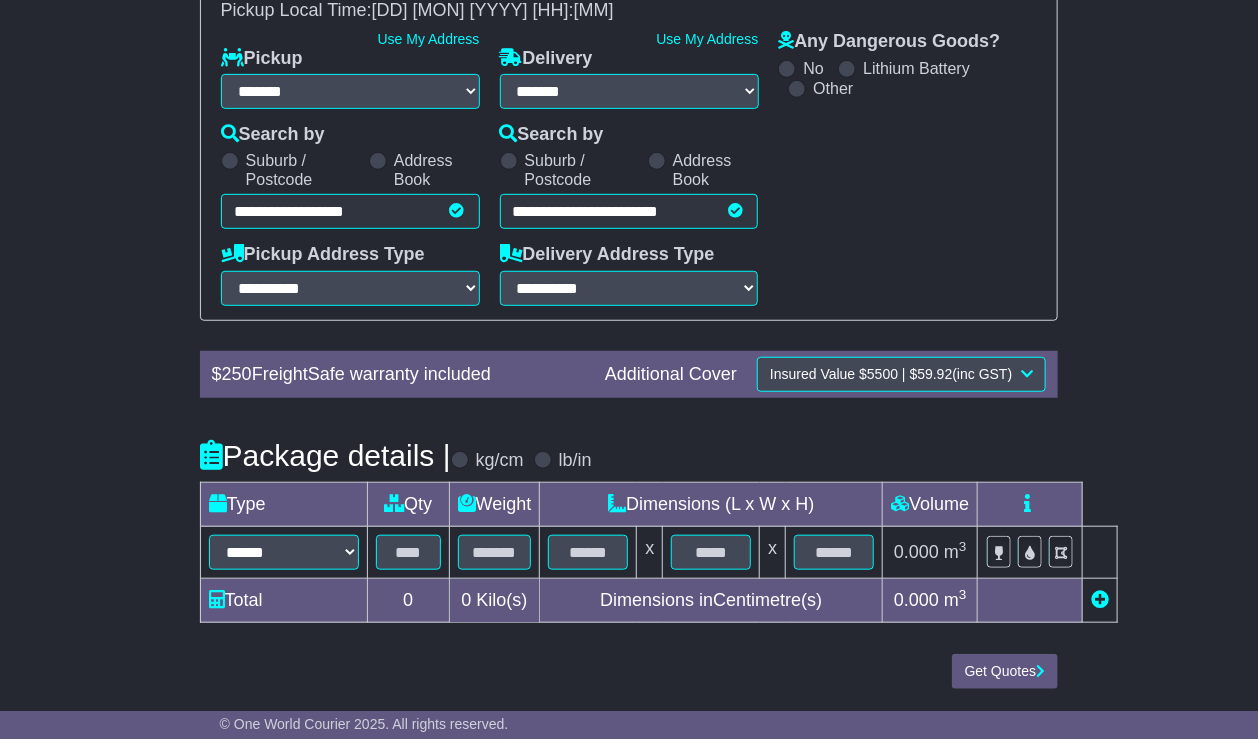 scroll, scrollTop: 320, scrollLeft: 0, axis: vertical 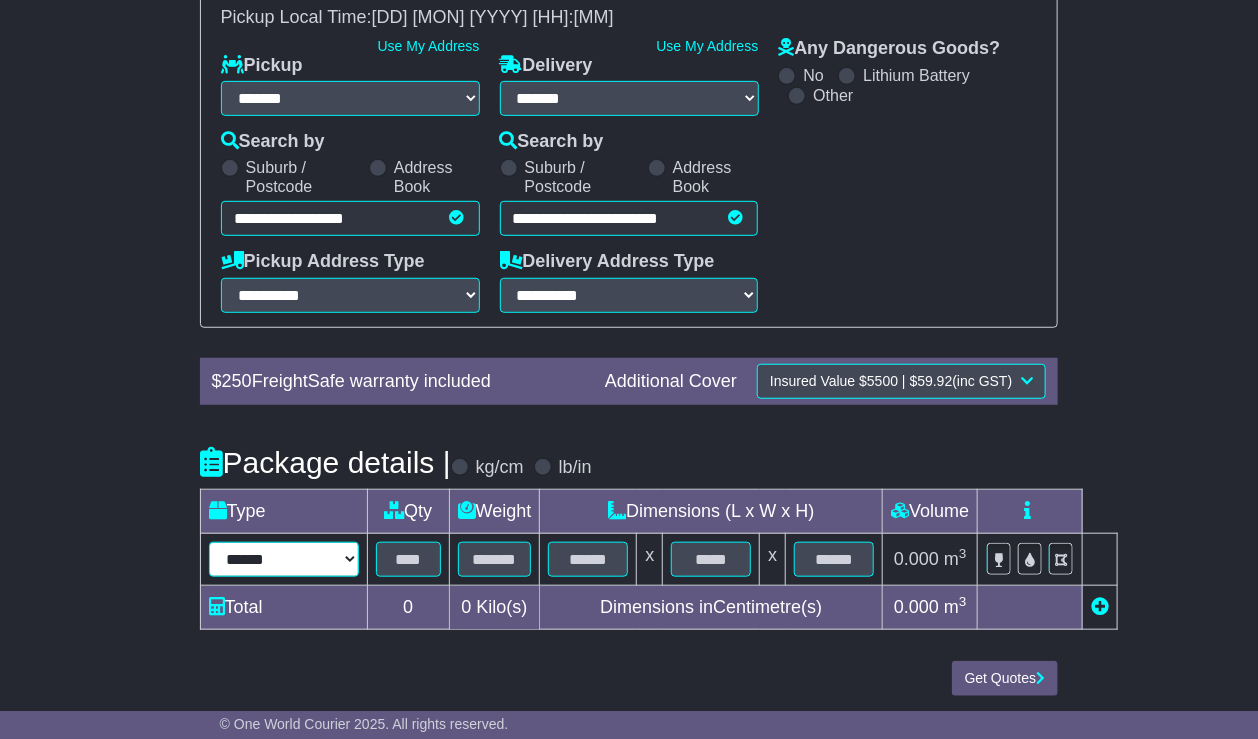 click on "****** ****** *** ******** ***** **** **** ****** *** *******" at bounding box center (284, 559) 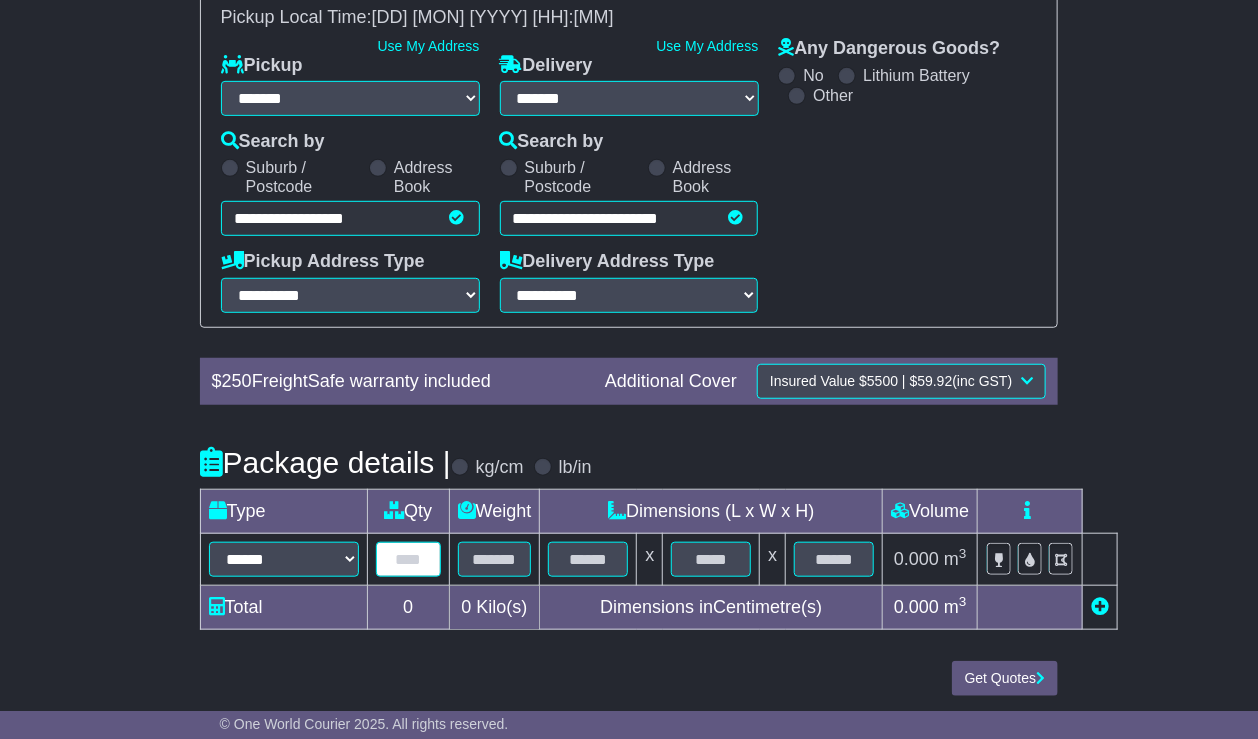 click at bounding box center (408, 559) 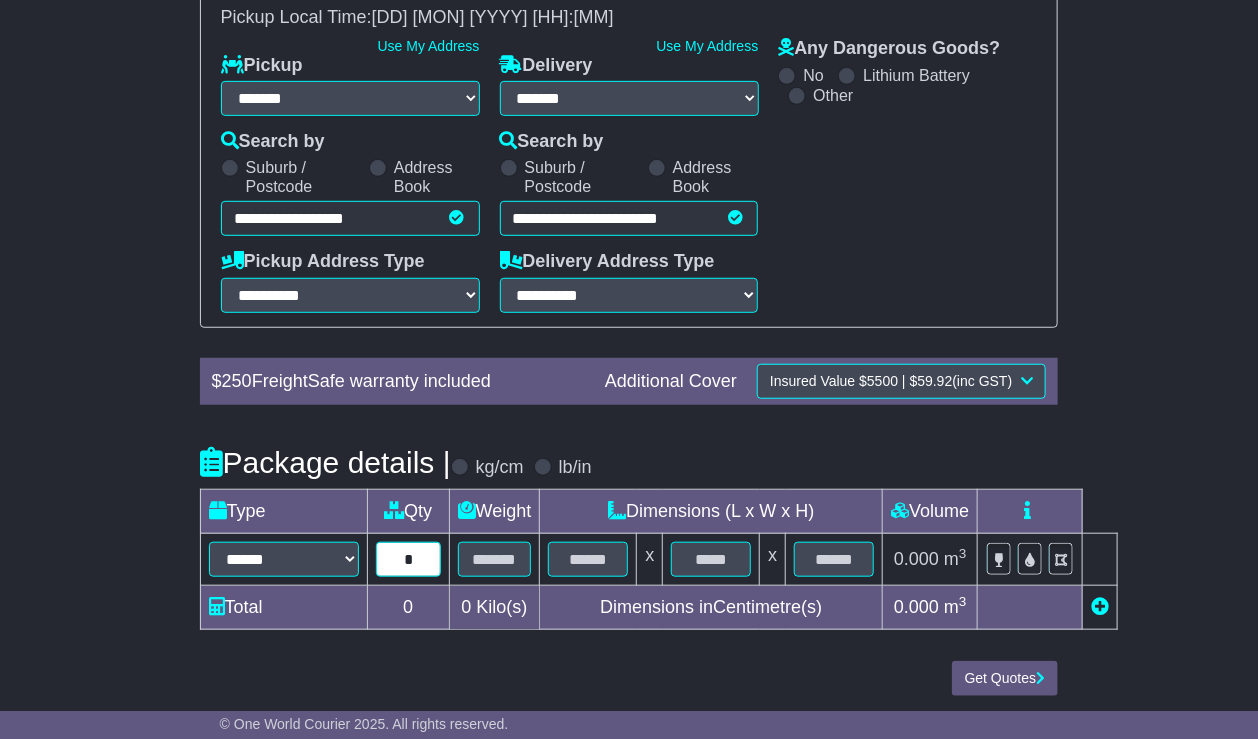 type on "*" 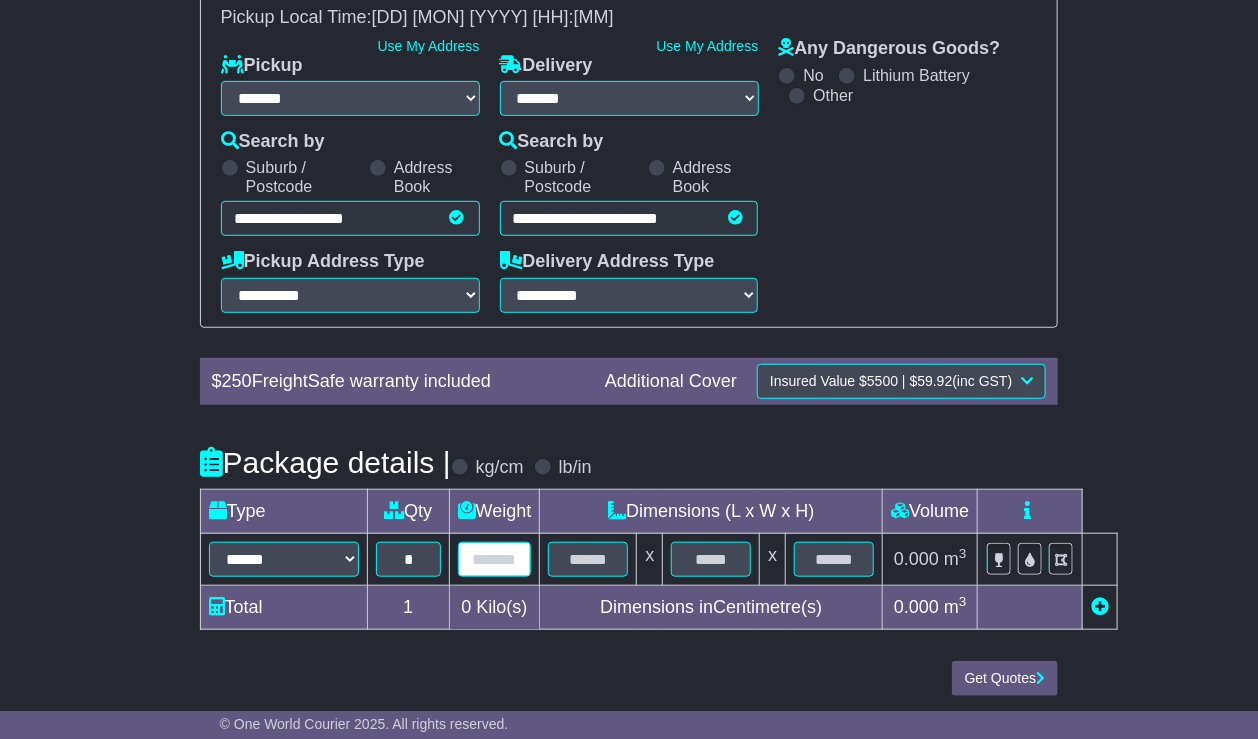click at bounding box center (495, 559) 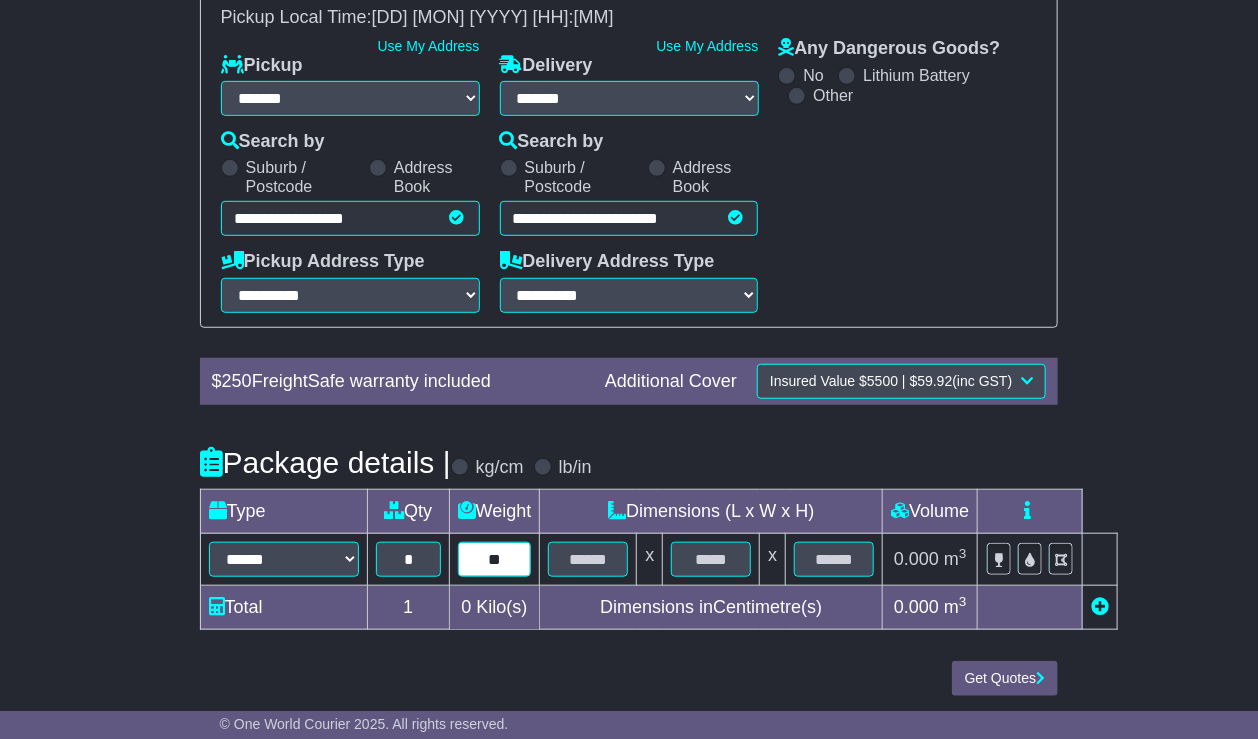 type on "**" 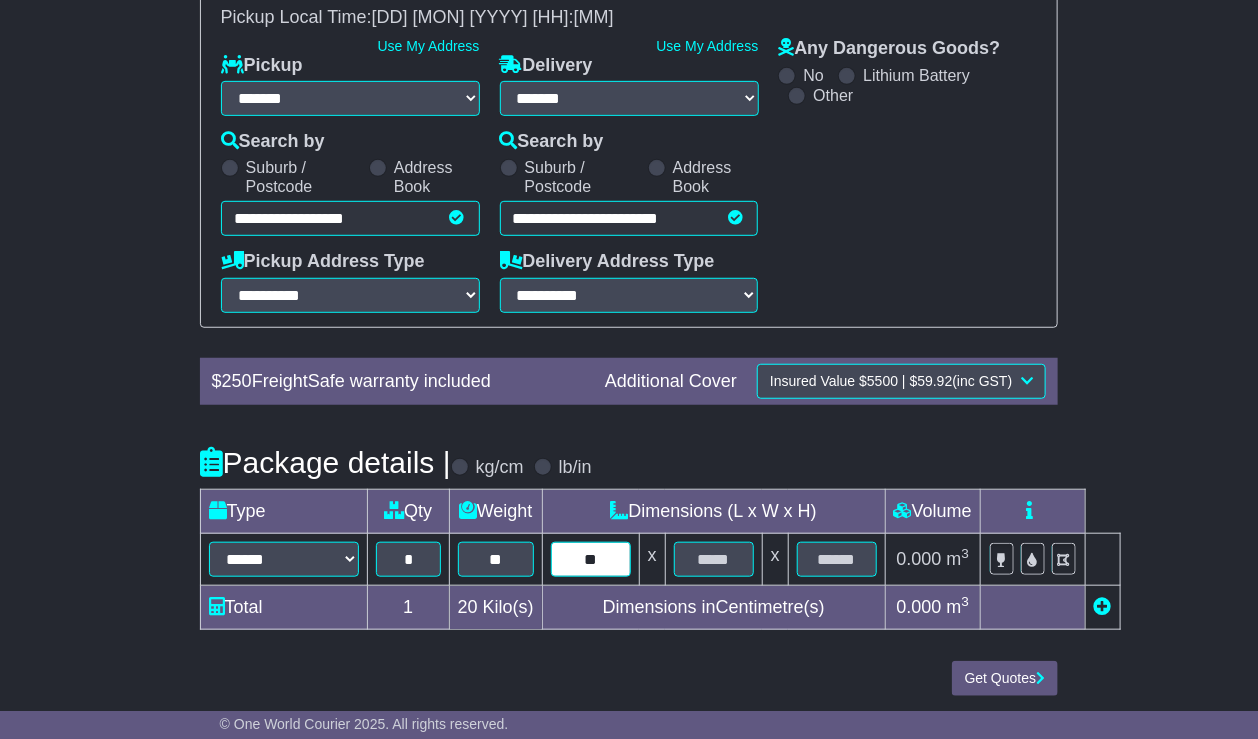 type on "**" 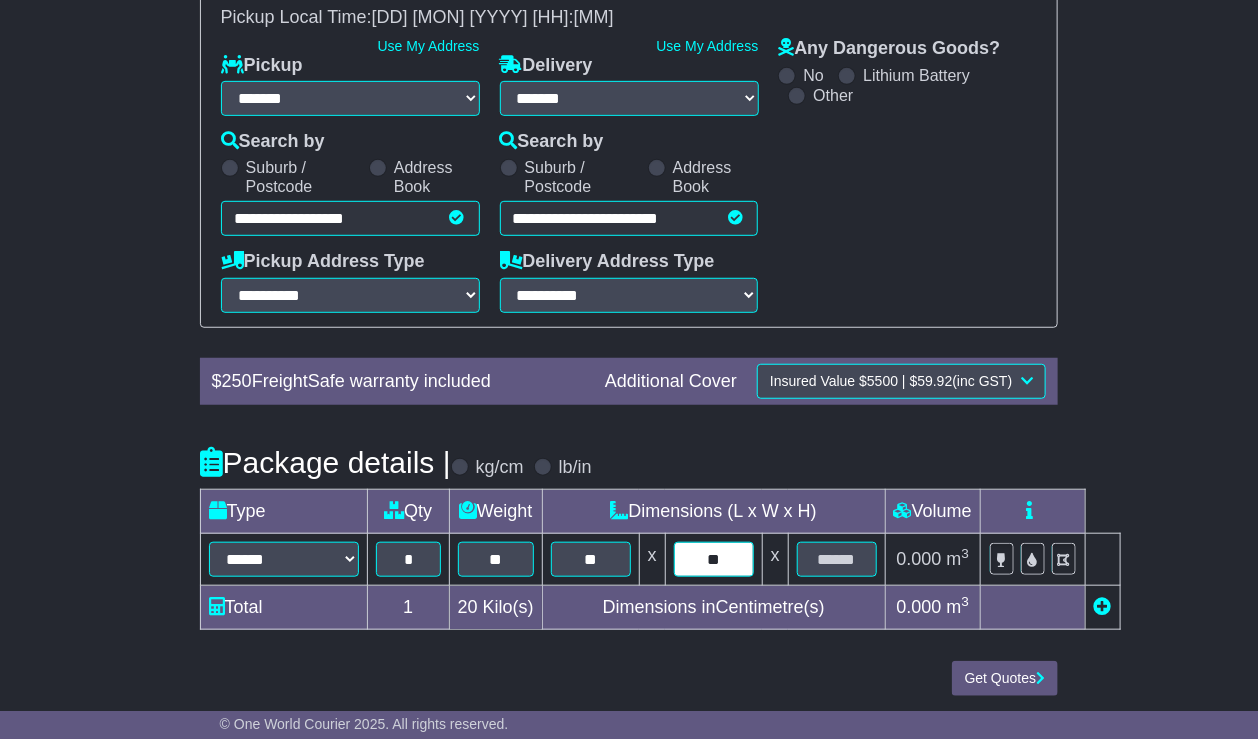 type on "**" 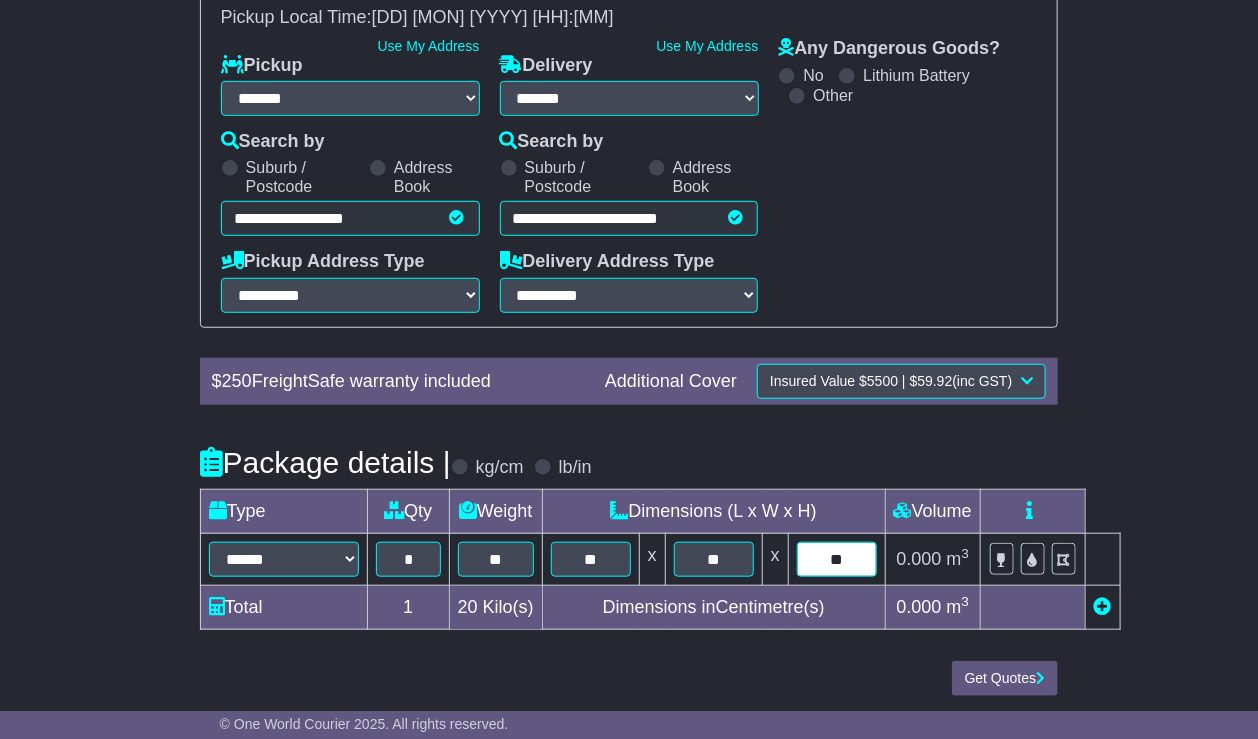type on "**" 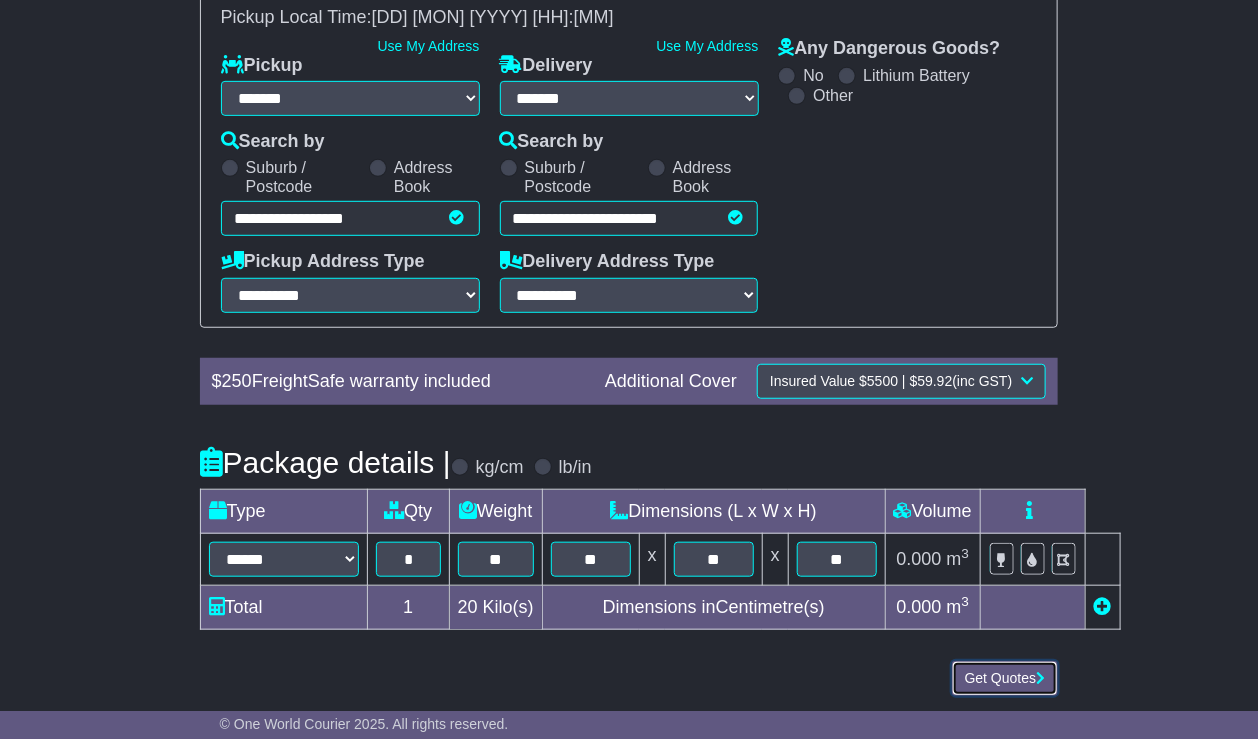 click on "Get Quotes" at bounding box center (1005, 678) 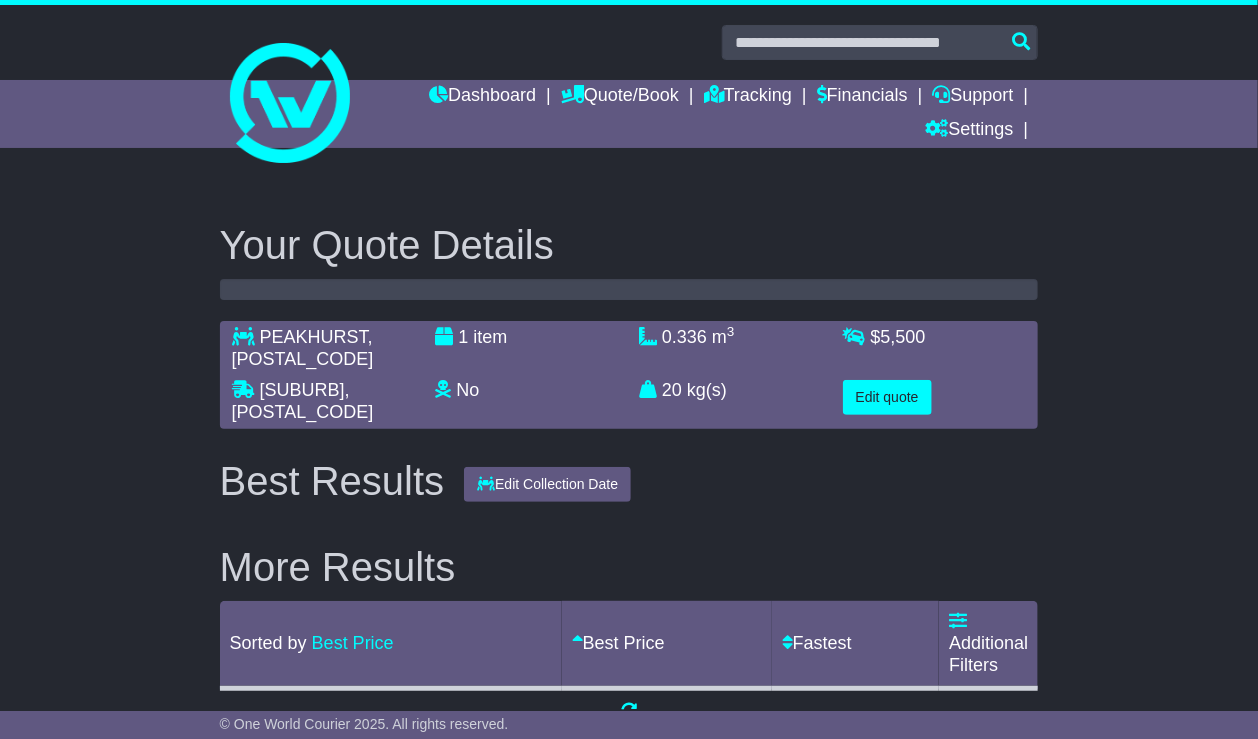 scroll, scrollTop: 0, scrollLeft: 0, axis: both 